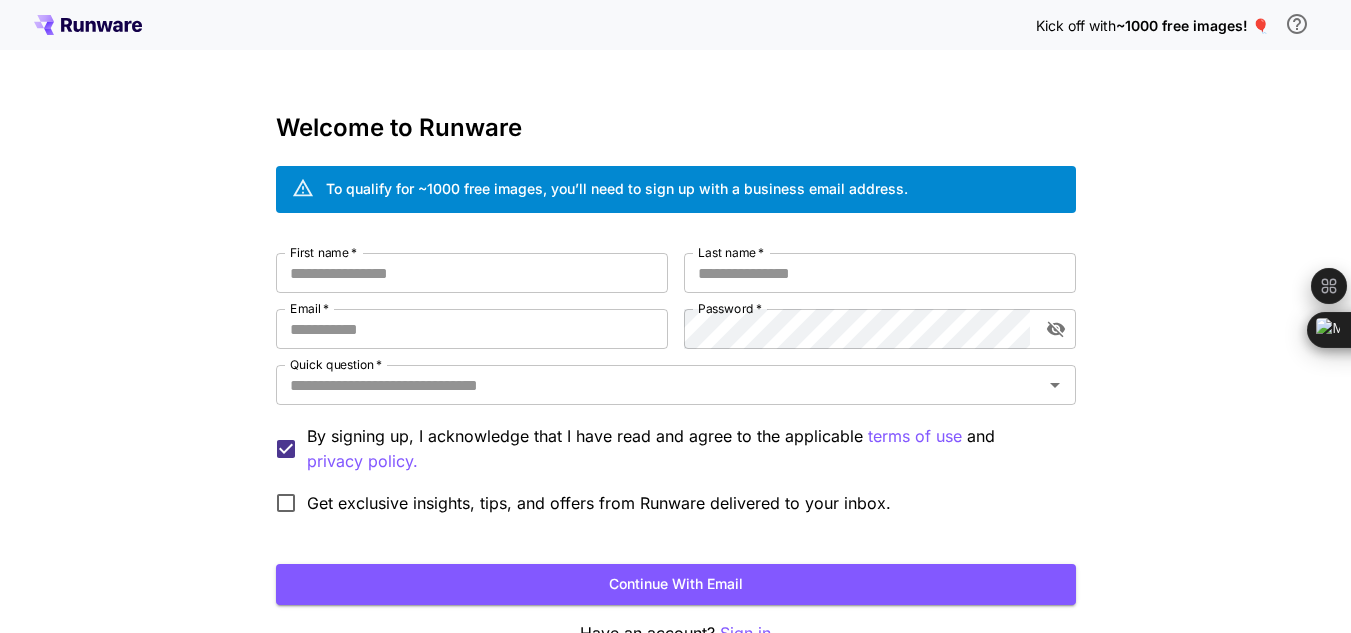 scroll, scrollTop: 0, scrollLeft: 0, axis: both 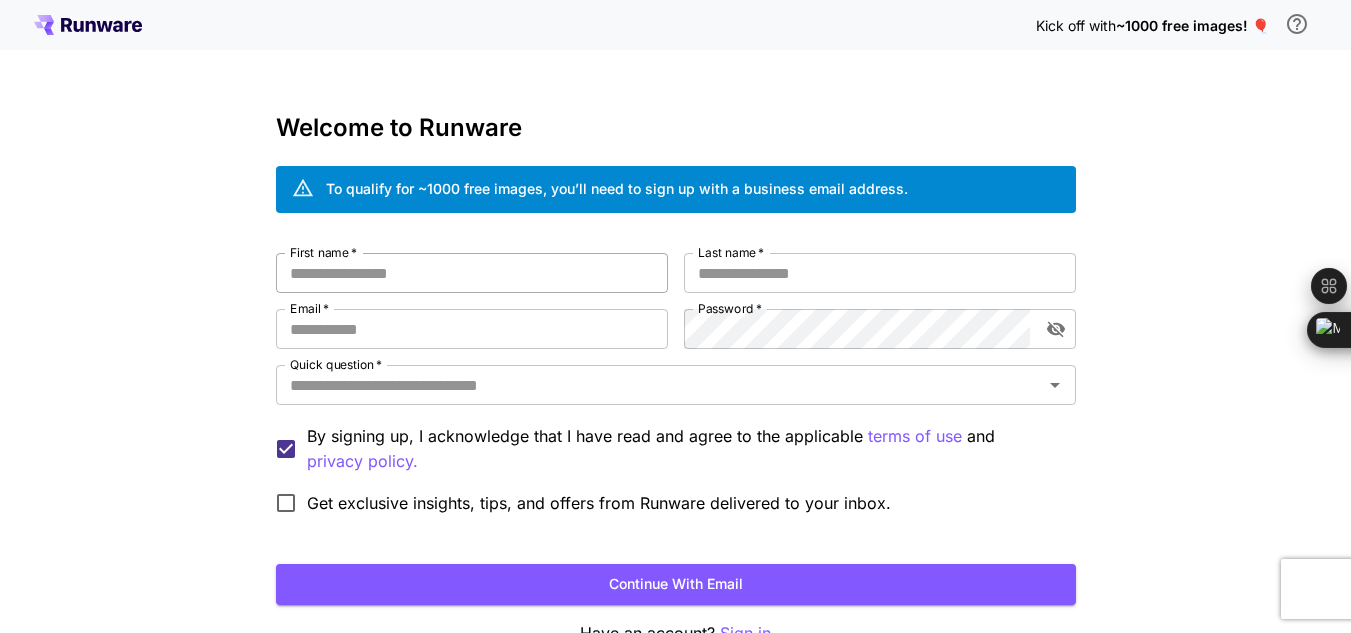 click on "First name   *" at bounding box center (472, 273) 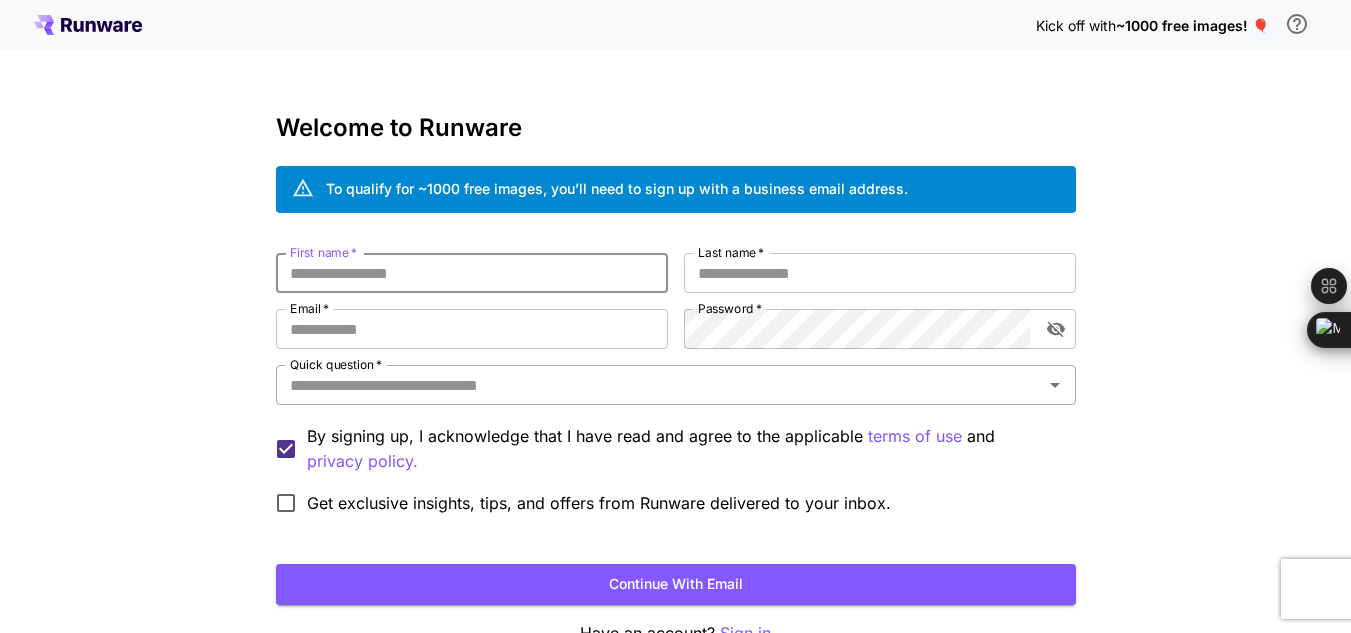 click on "Quick question   *" at bounding box center (659, 385) 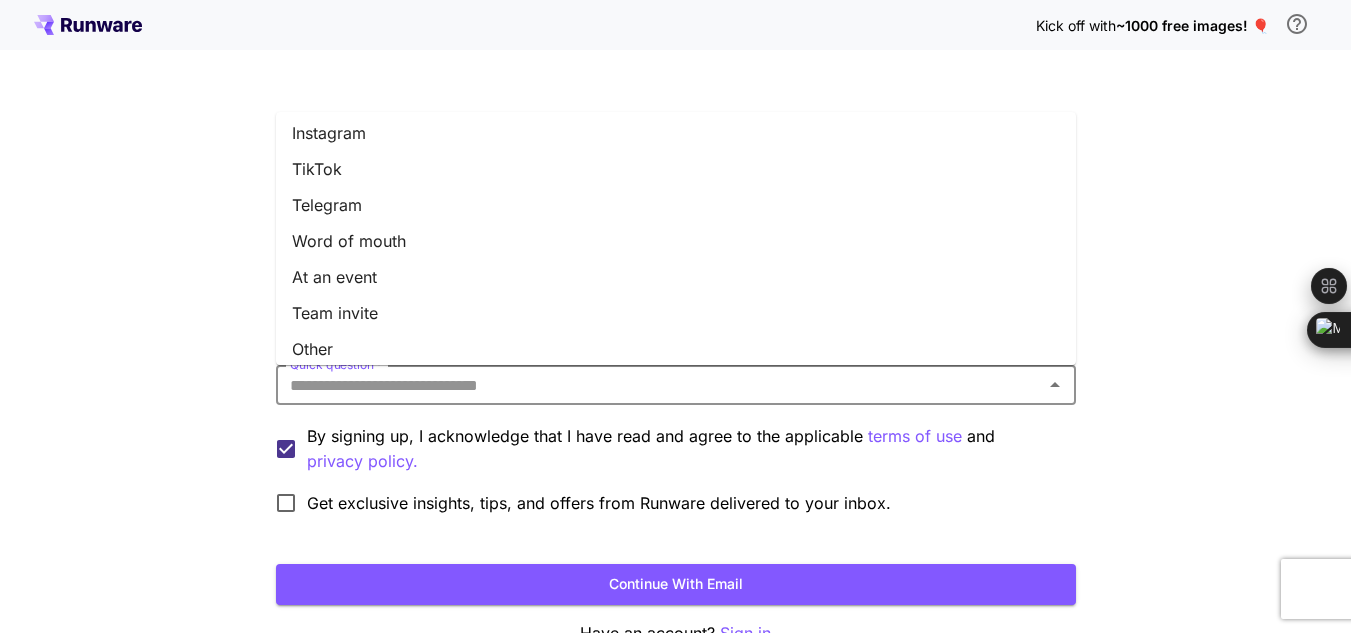 scroll, scrollTop: 303, scrollLeft: 0, axis: vertical 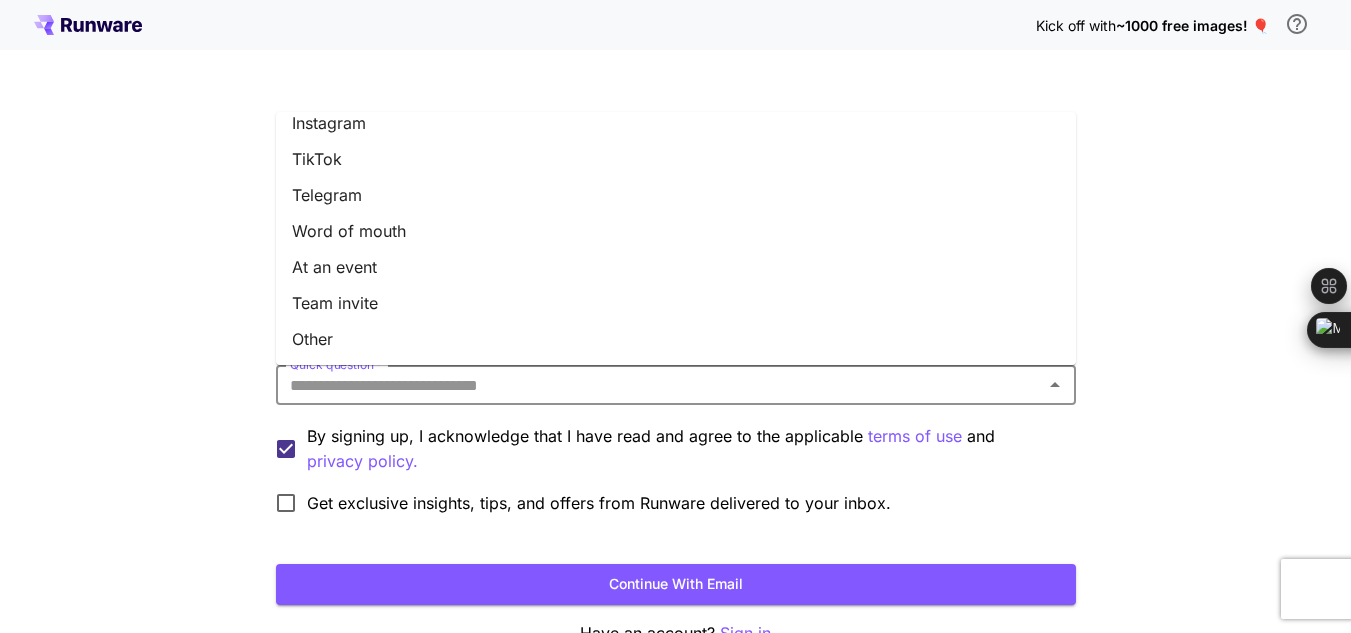 click on "Other" at bounding box center (676, 339) 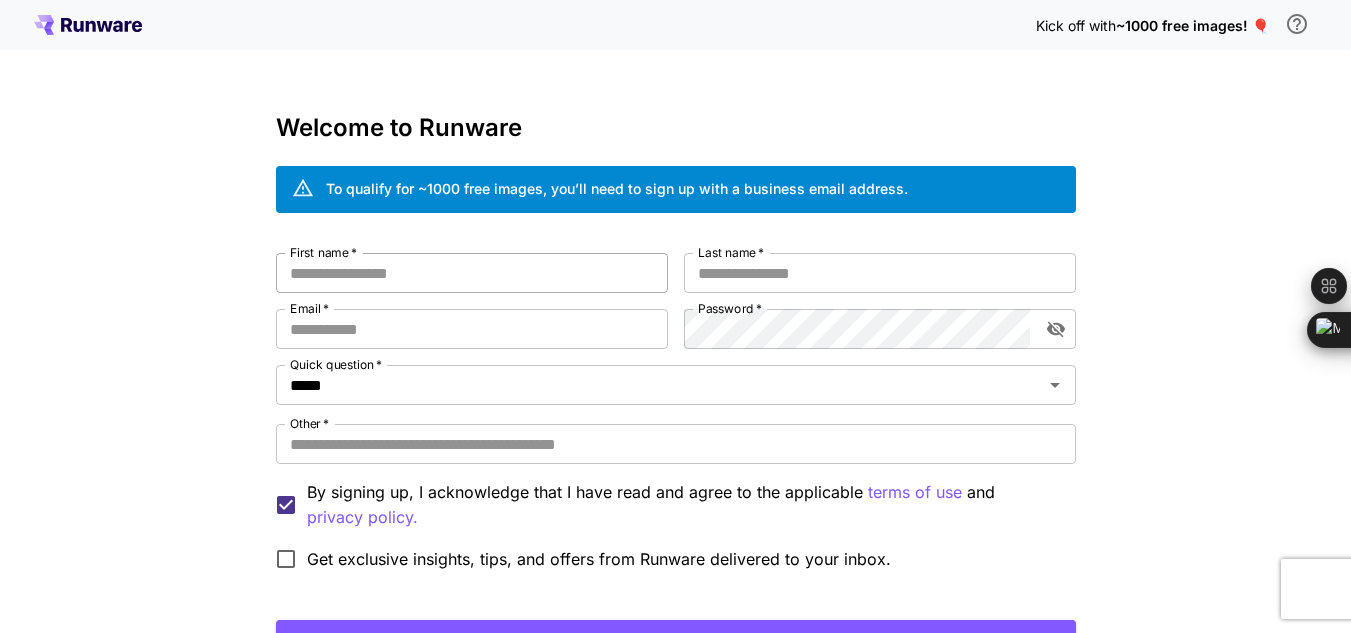 click on "First name   *" at bounding box center [472, 273] 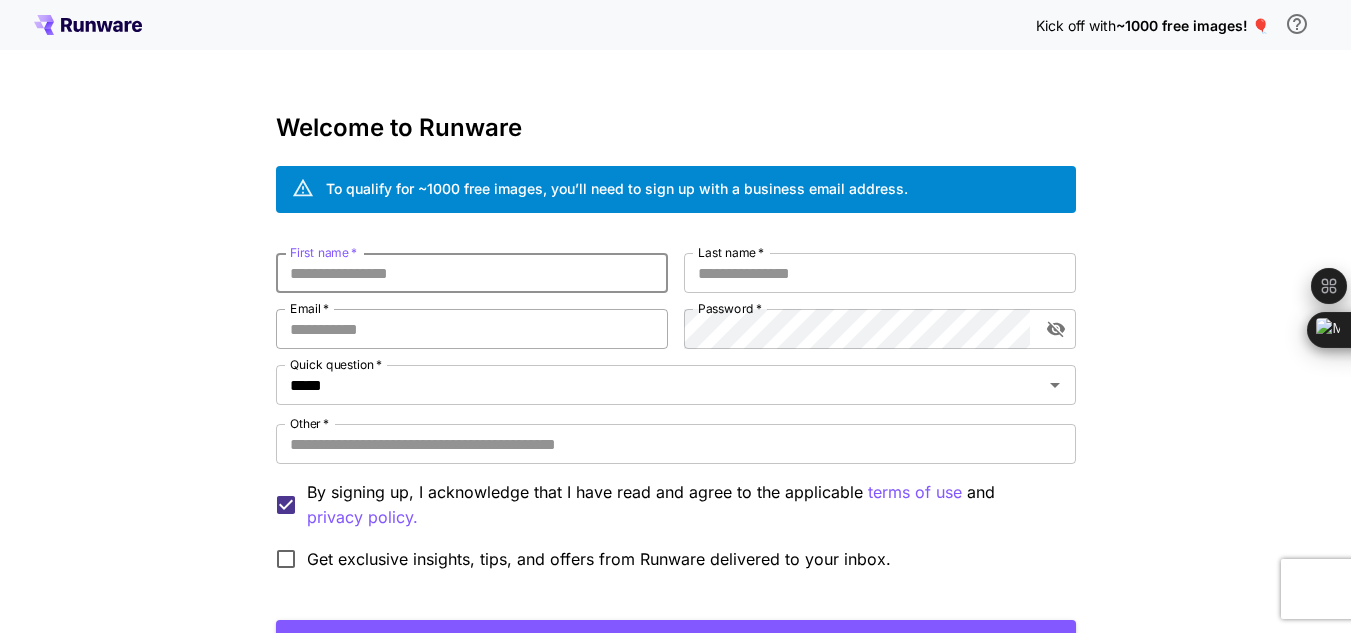 click on "Email   *" at bounding box center [472, 329] 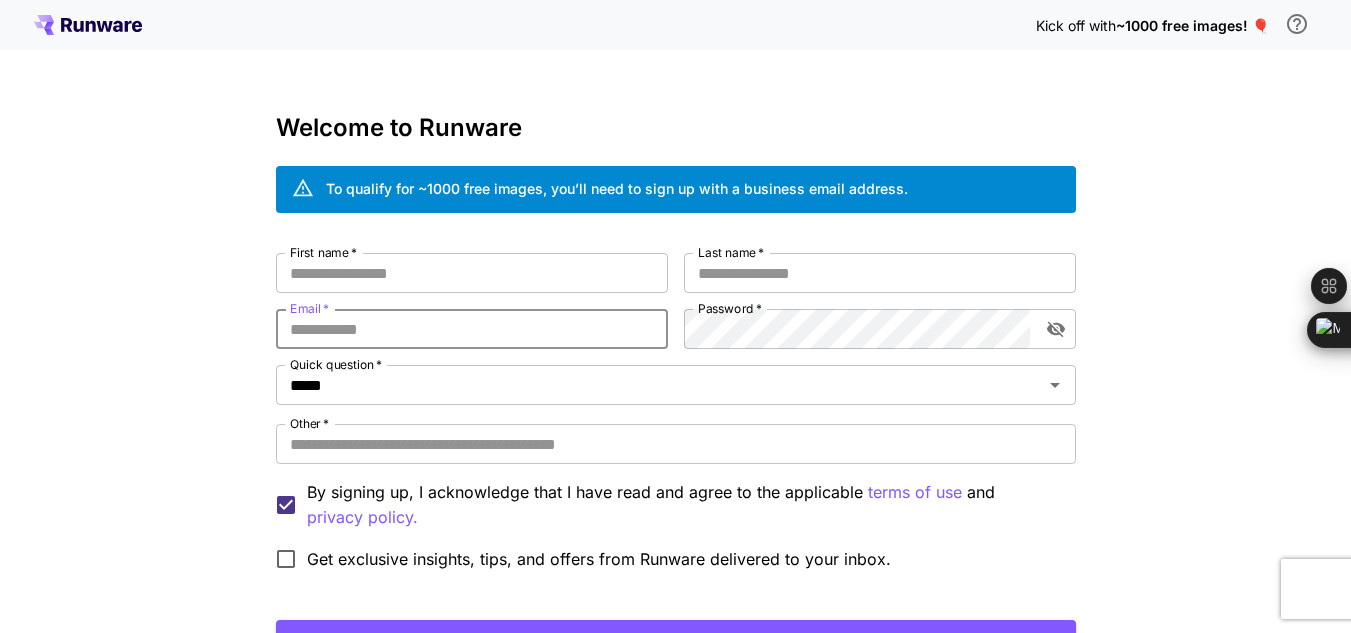 paste on "**********" 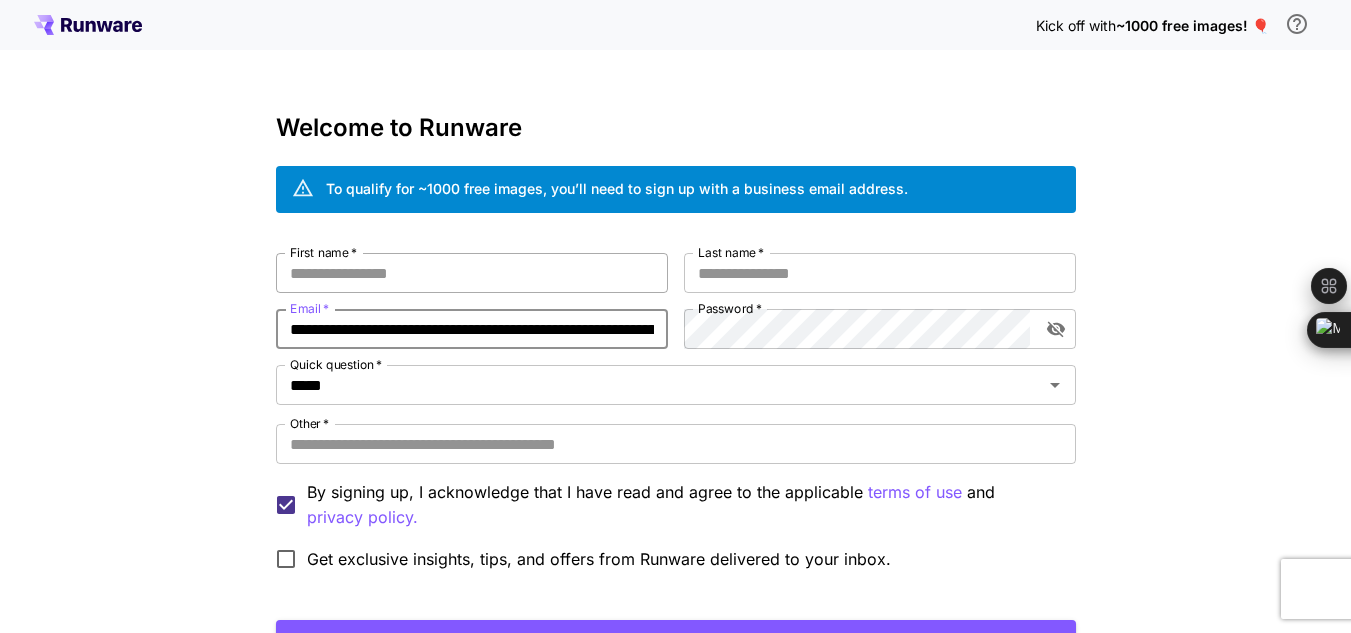 scroll, scrollTop: 0, scrollLeft: 2973, axis: horizontal 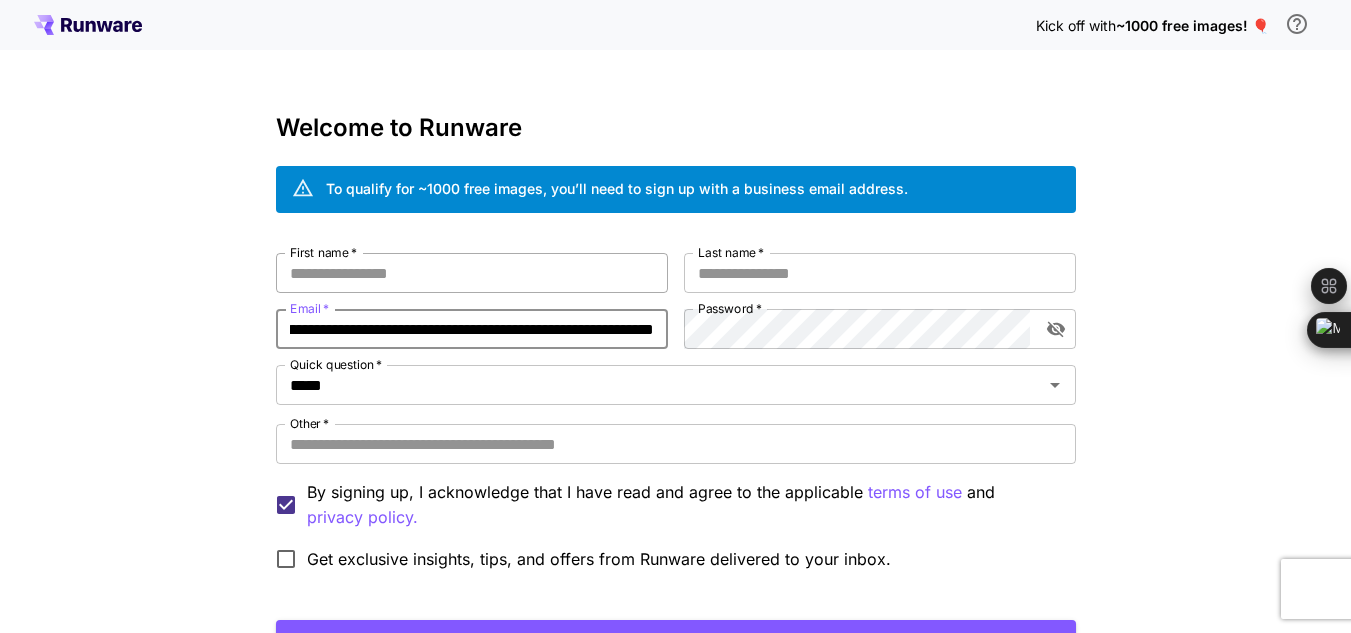 type on "**********" 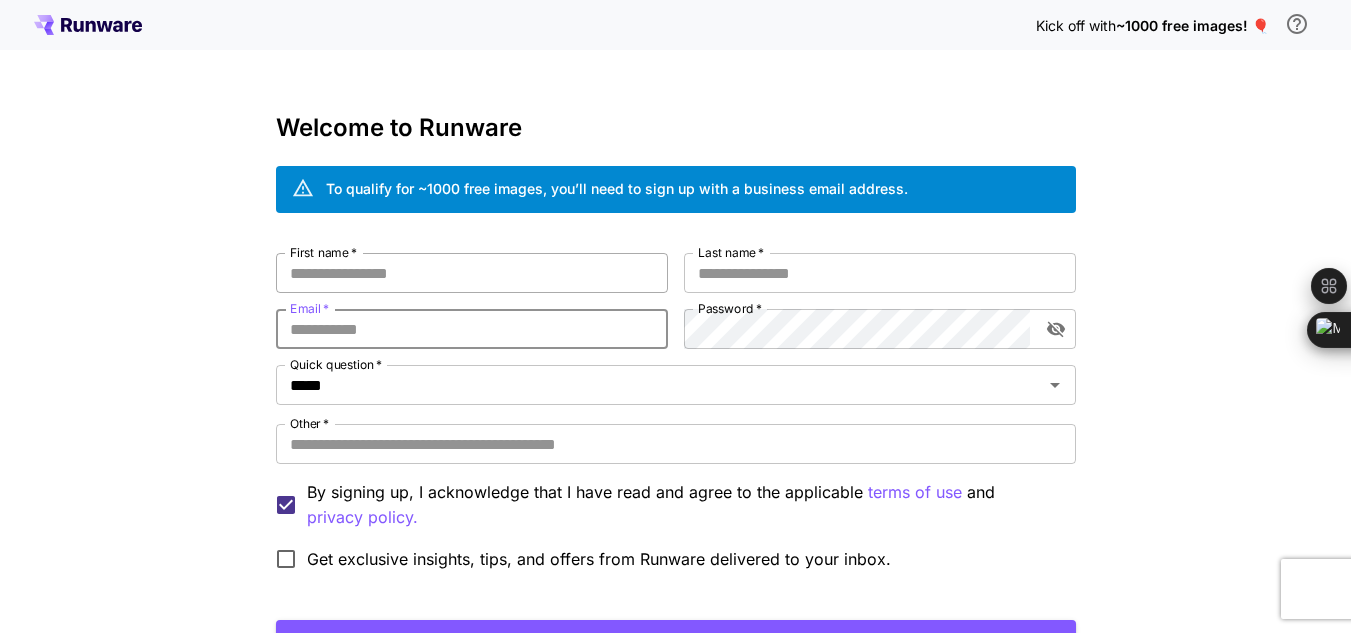 scroll, scrollTop: 0, scrollLeft: 0, axis: both 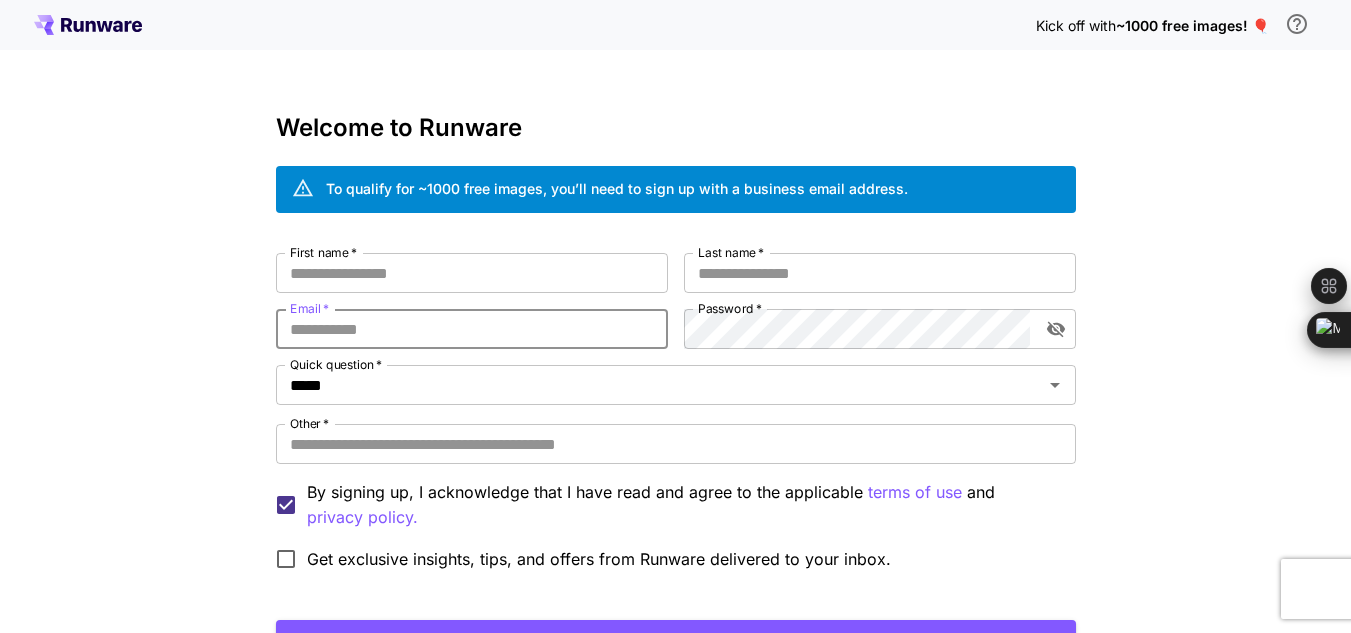 click on "Email   *" at bounding box center [472, 329] 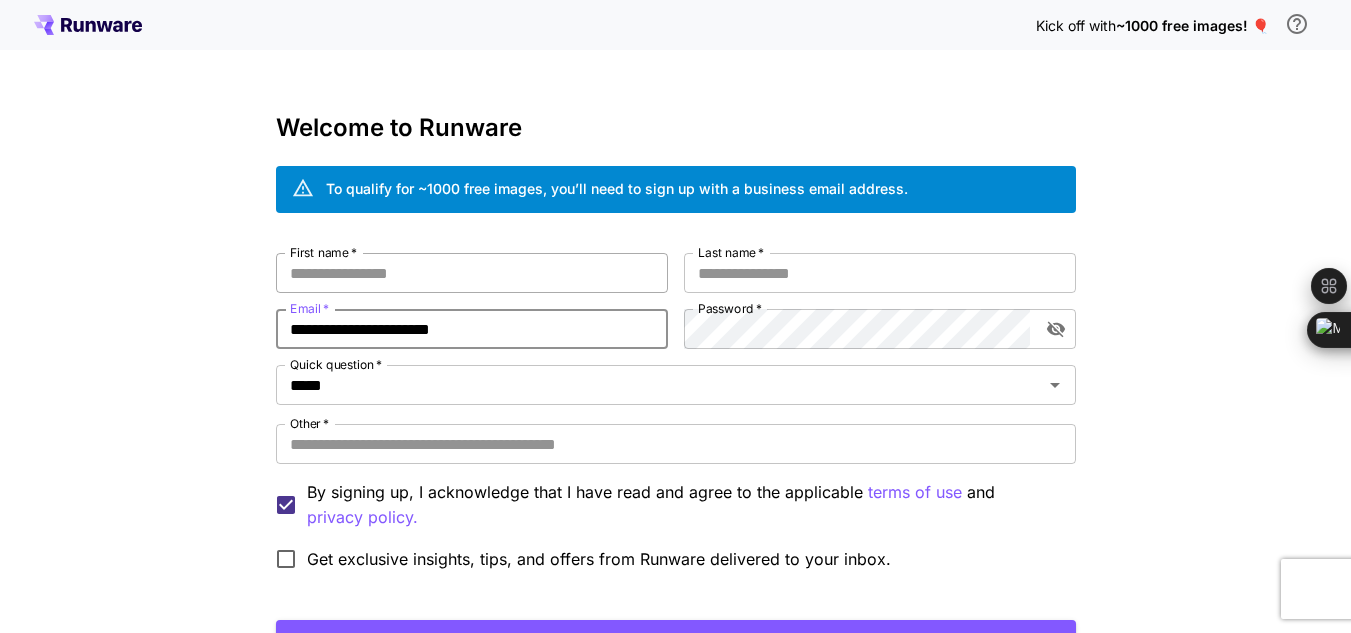 type on "**********" 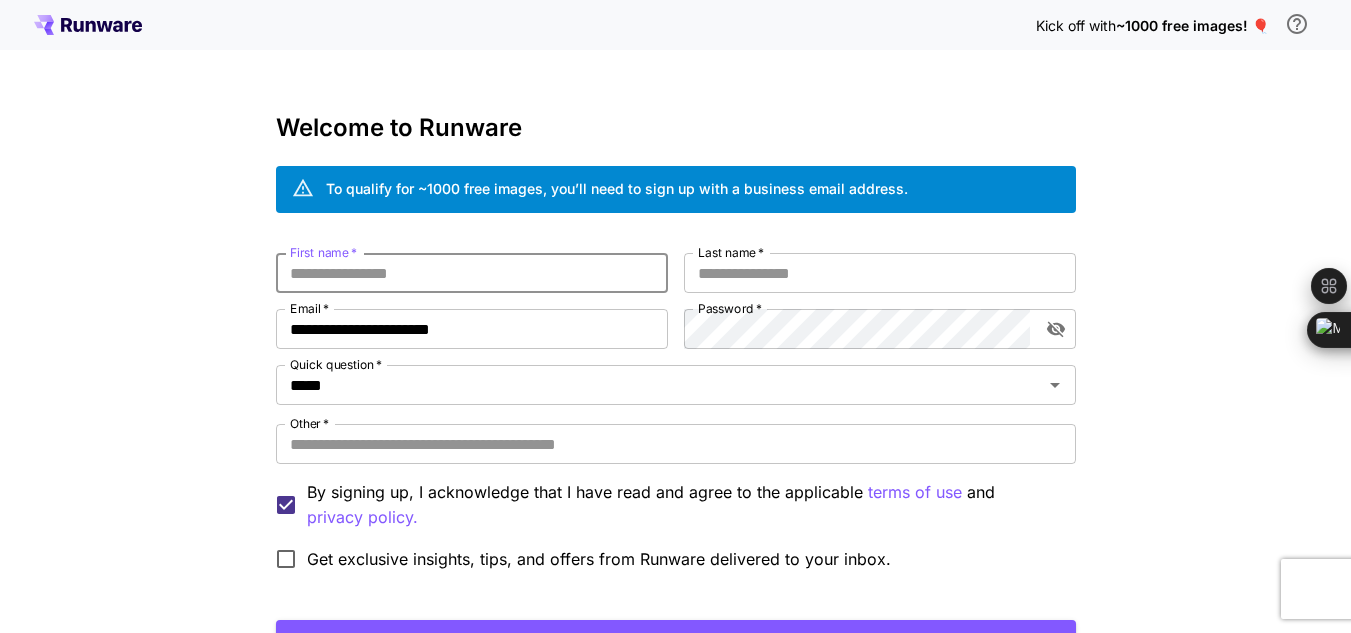 click on "First name   *" at bounding box center (472, 273) 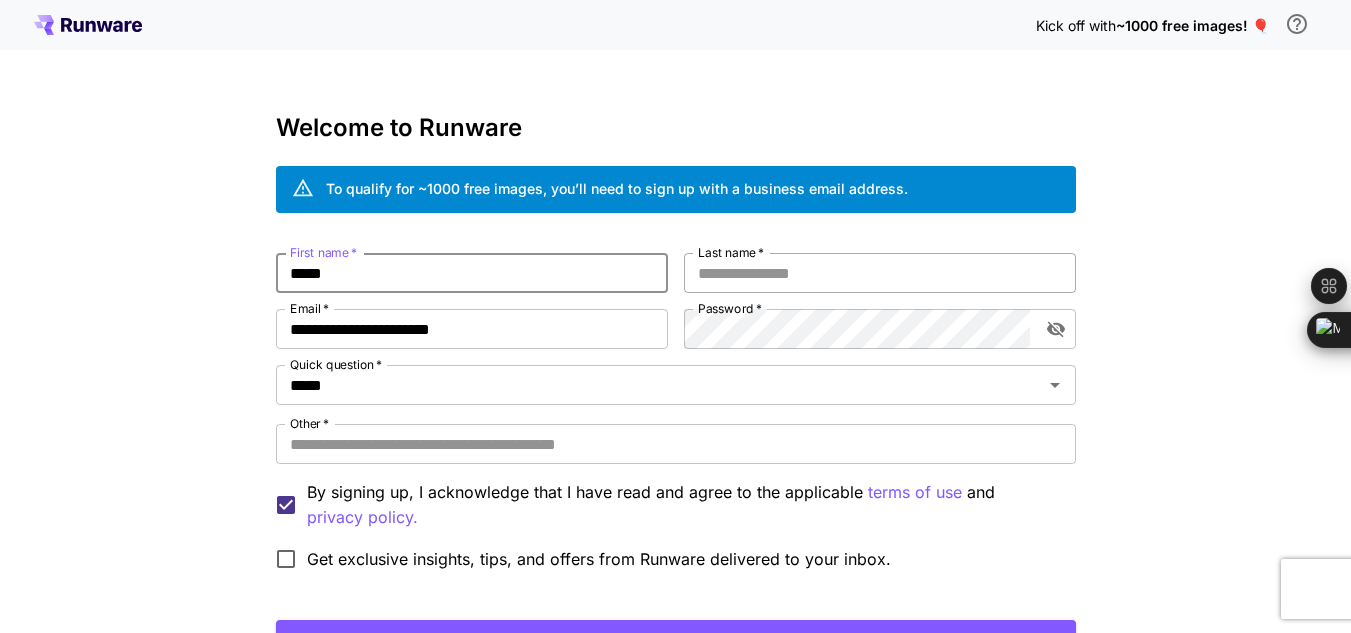 type on "*****" 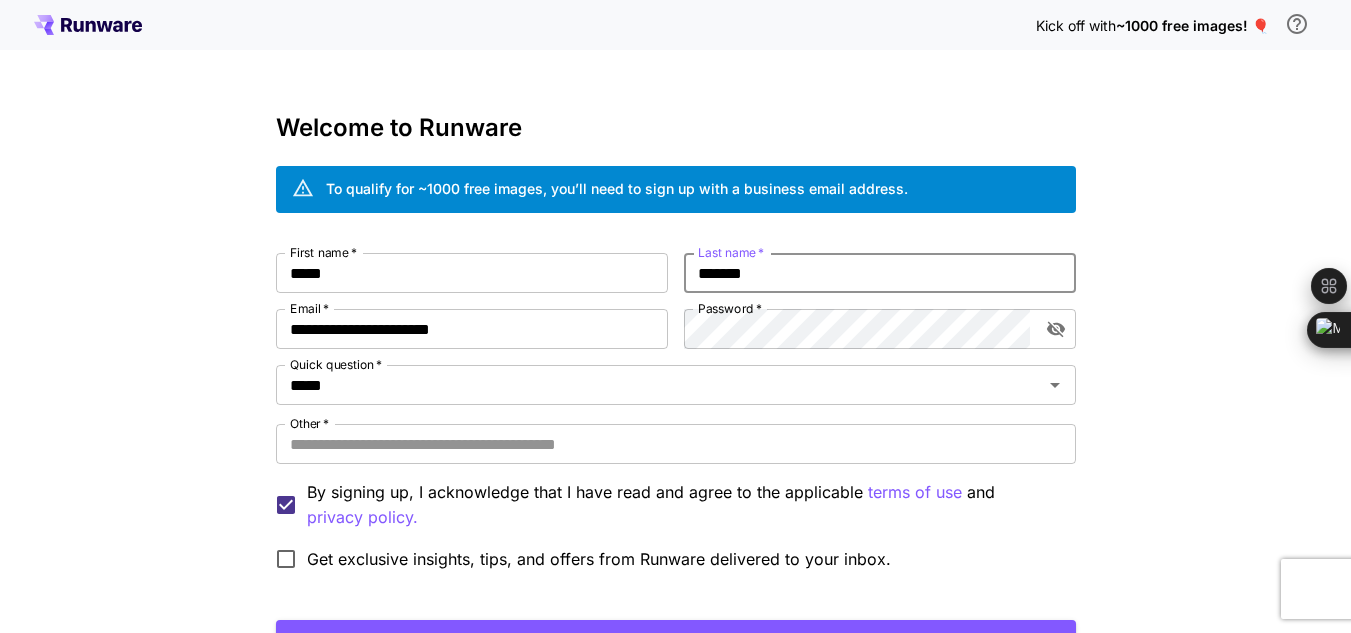 type on "*******" 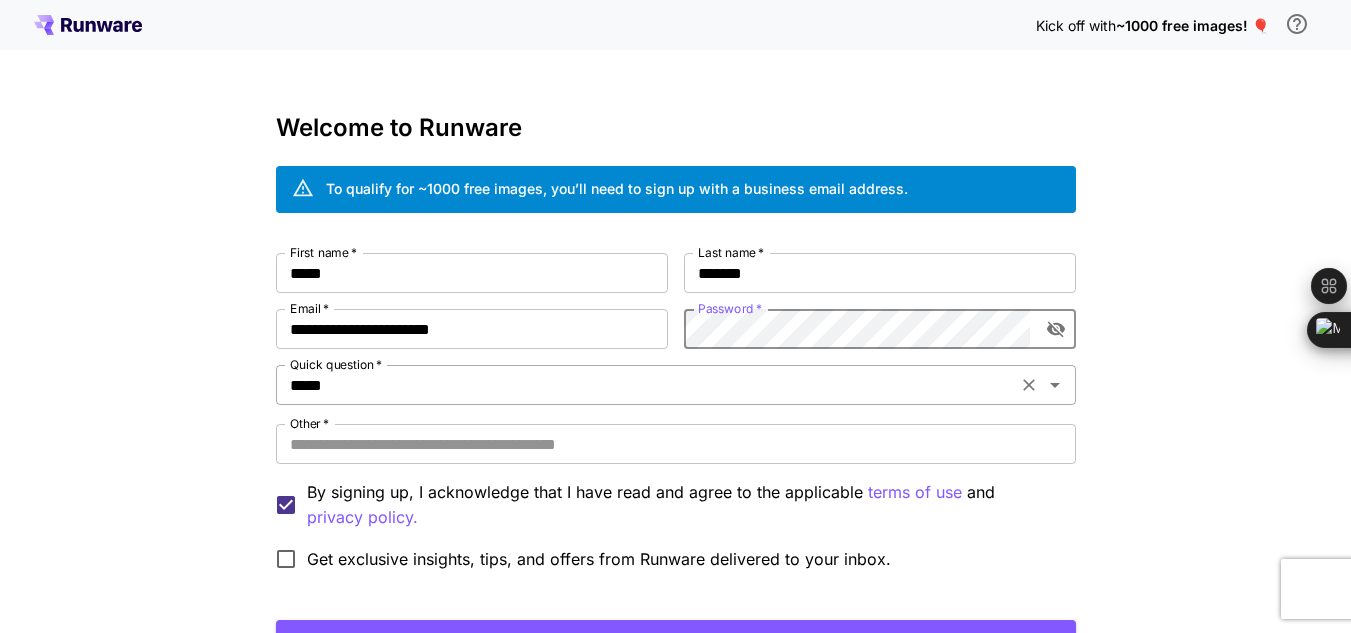 click 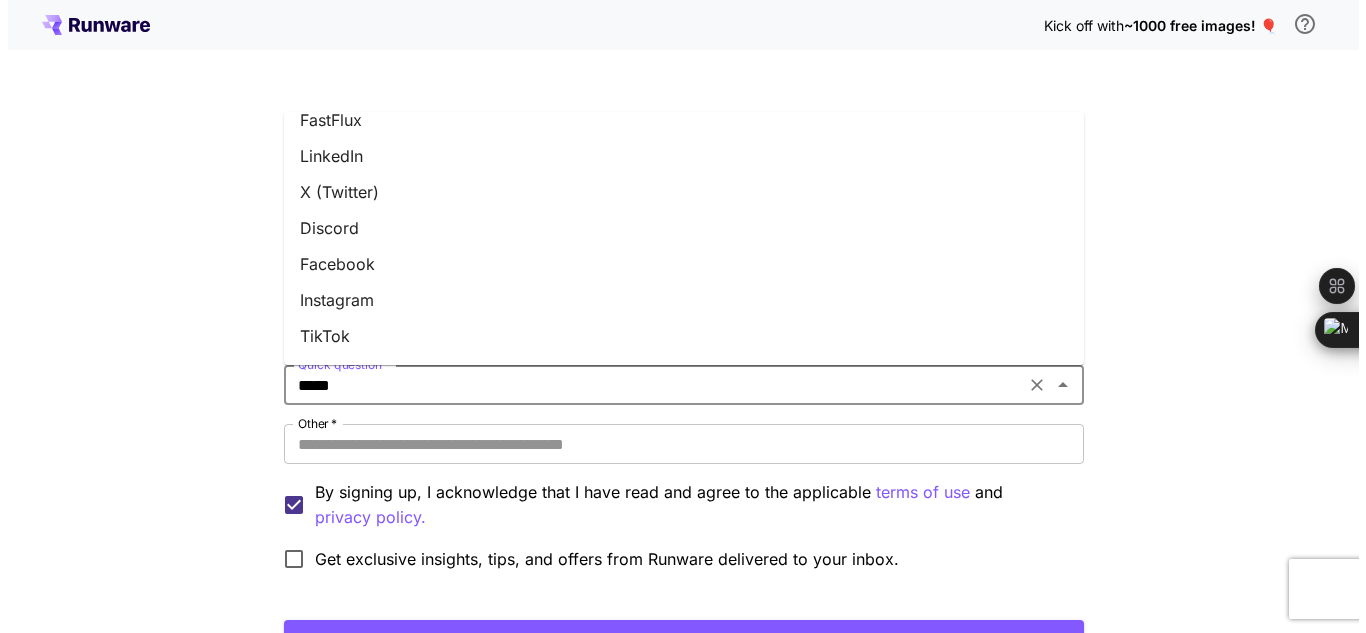 scroll, scrollTop: 0, scrollLeft: 0, axis: both 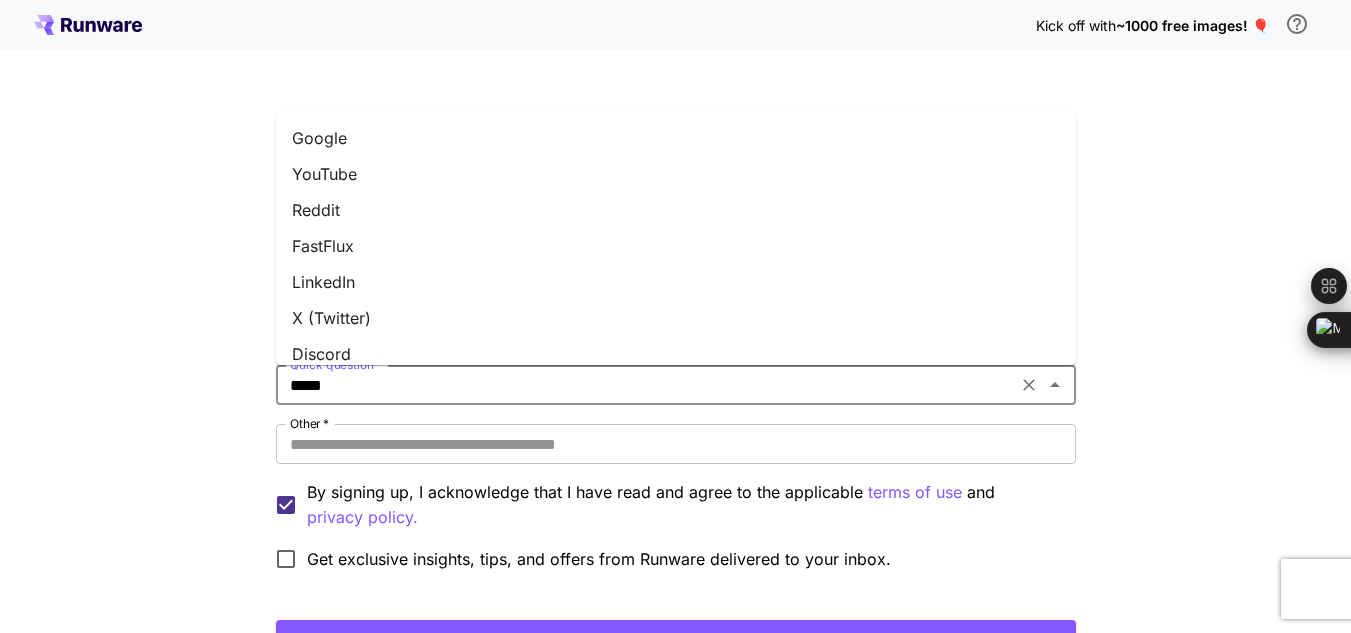 click on "Google" at bounding box center [676, 138] 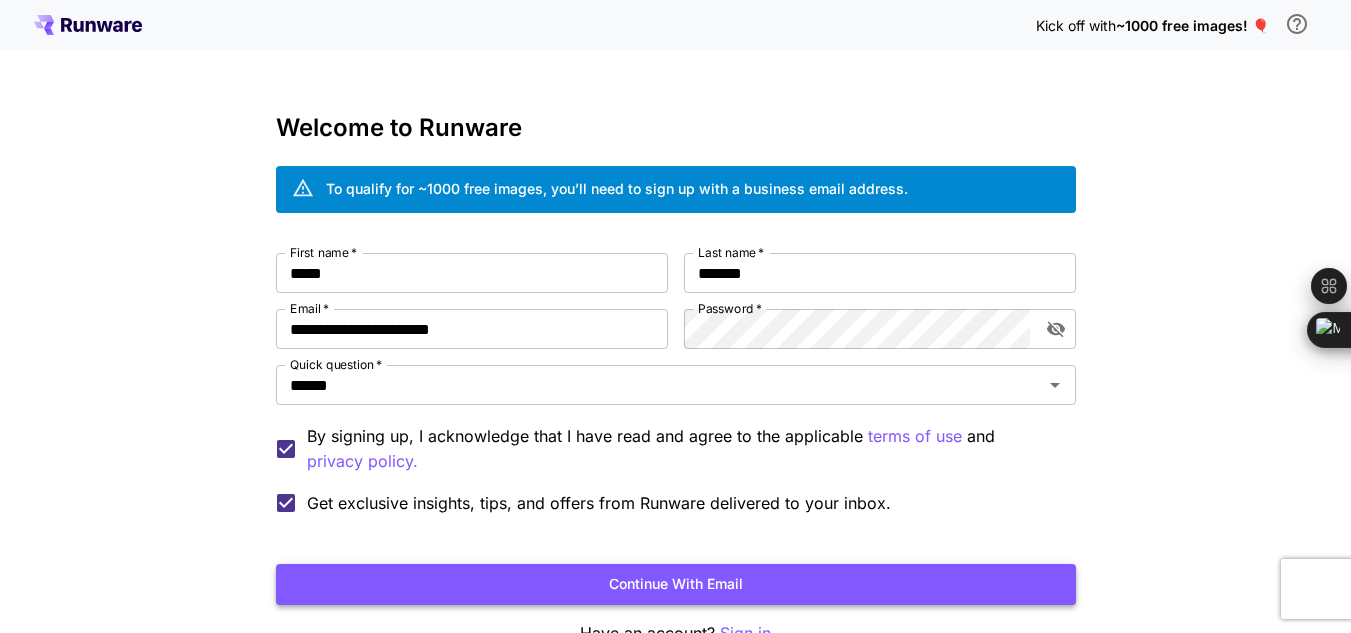 click on "Continue with email" at bounding box center [676, 584] 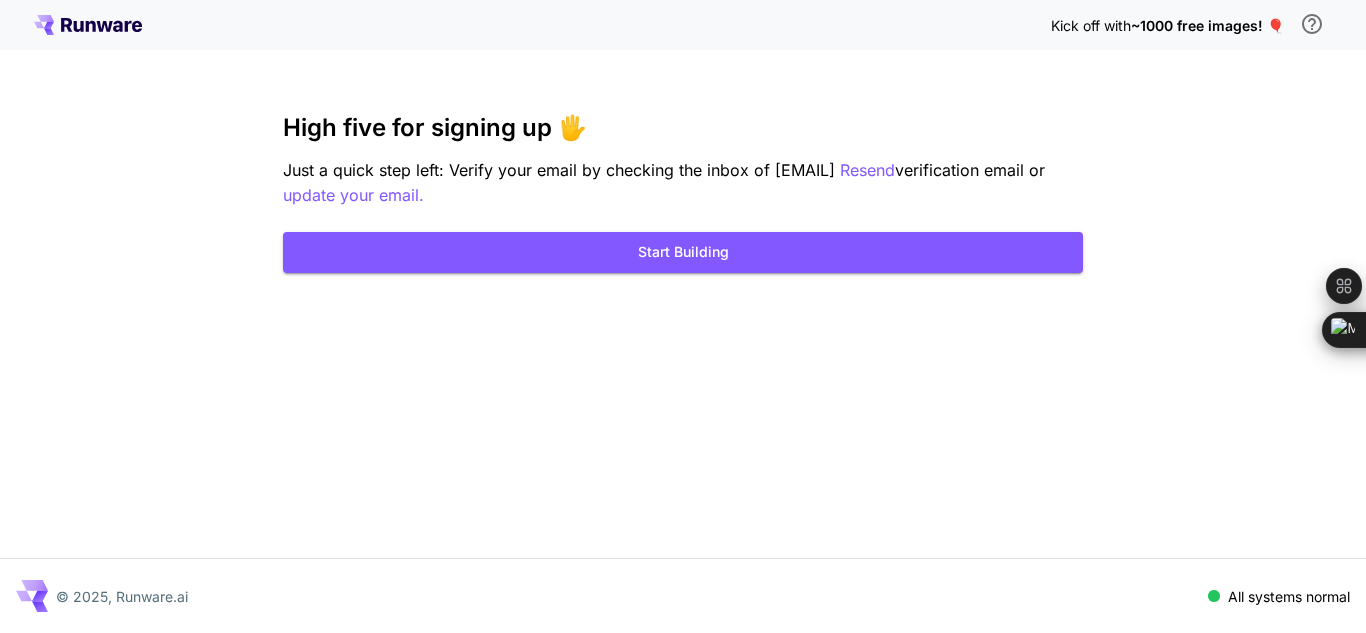click on "Kick off with  ~1000 free images! 🎈 High five for signing up 🖐️ Just a quick step left: Verify your email by checking the inbox of   [EMAIL]   Resend  verification email or  update your email. Start Building © 2025, Runware.ai All systems normal" at bounding box center (683, 316) 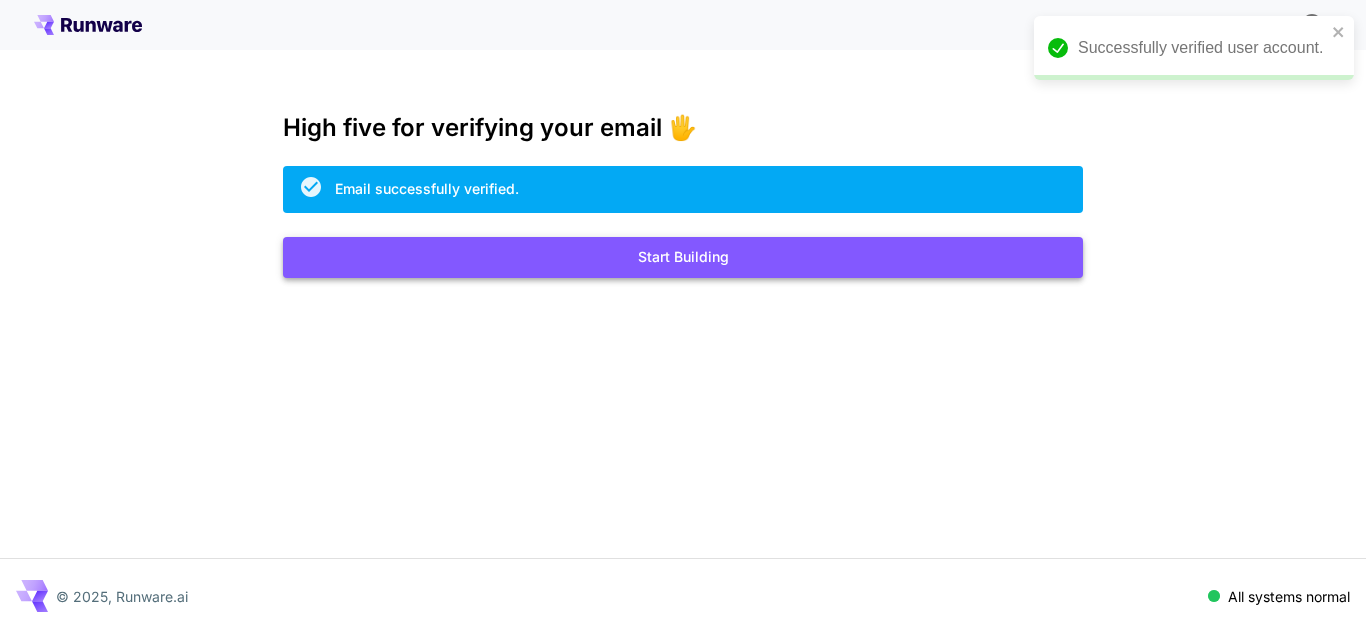 click on "Start Building" at bounding box center [683, 257] 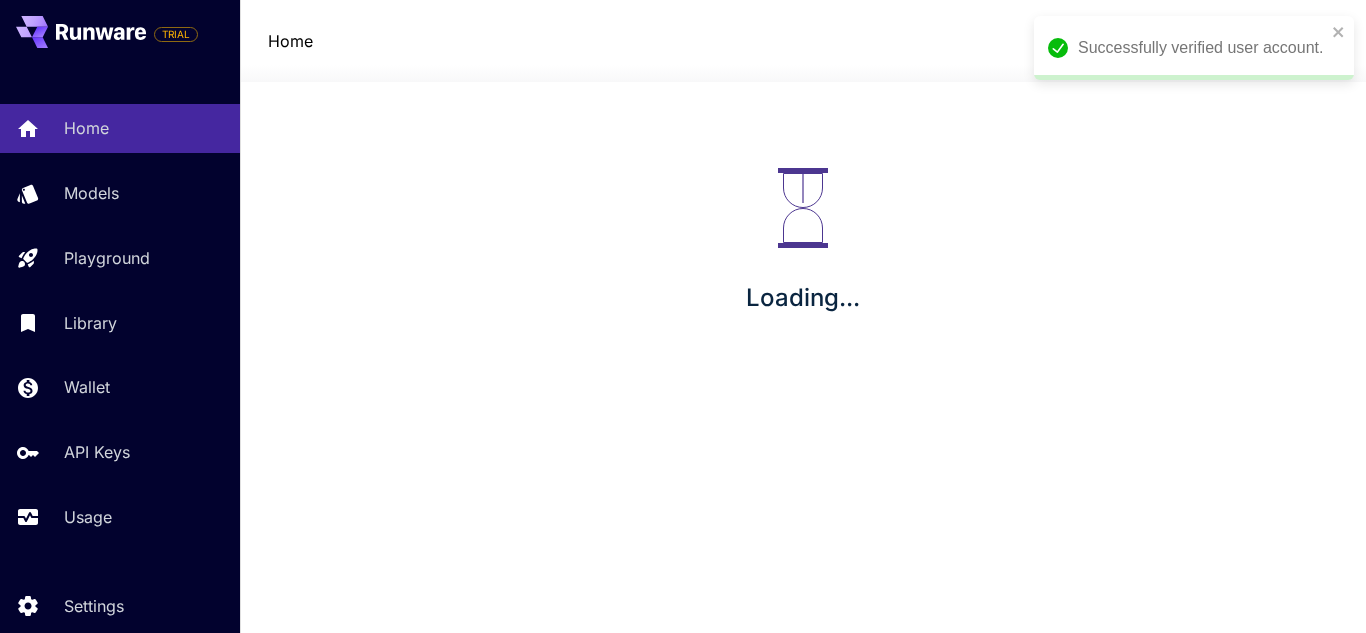scroll, scrollTop: 0, scrollLeft: 0, axis: both 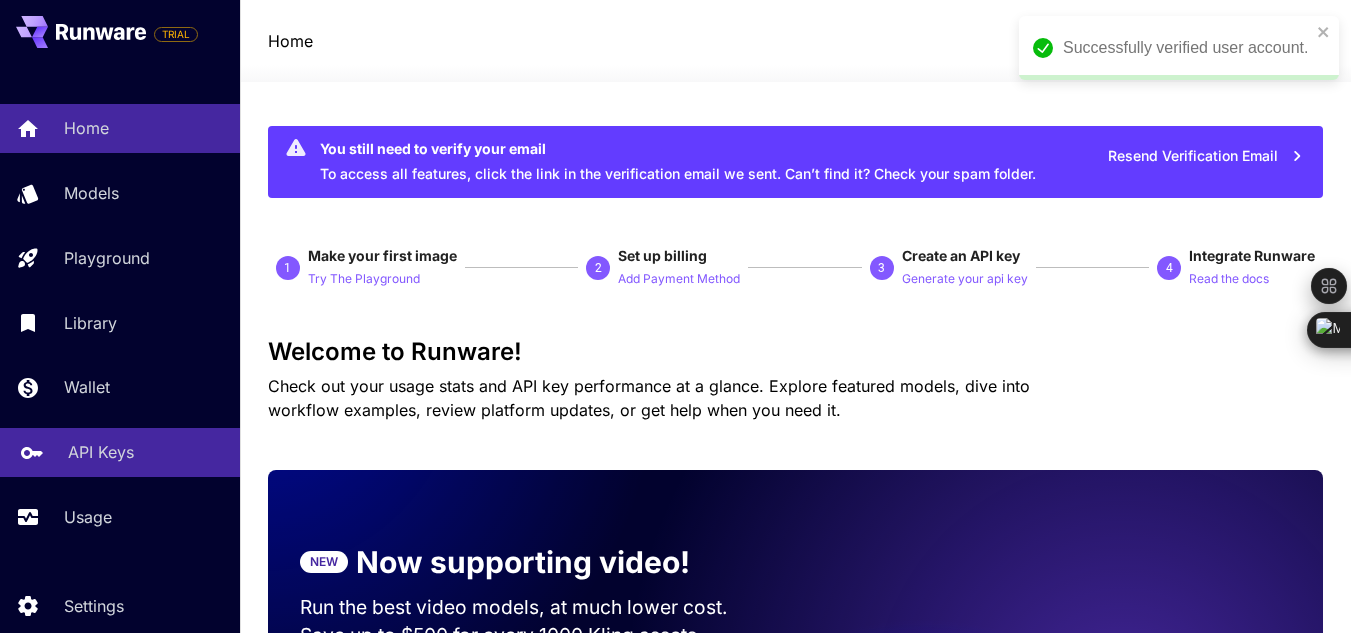 click on "API Keys" at bounding box center [101, 452] 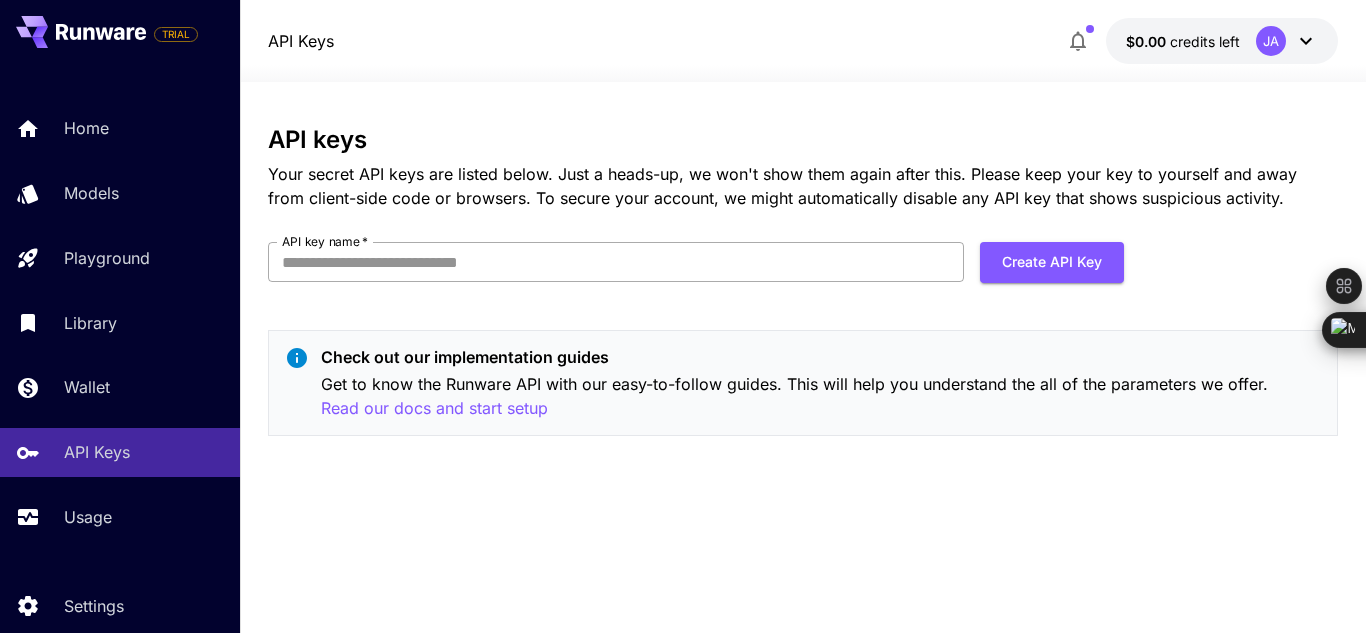 click on "API key name   *" at bounding box center (616, 262) 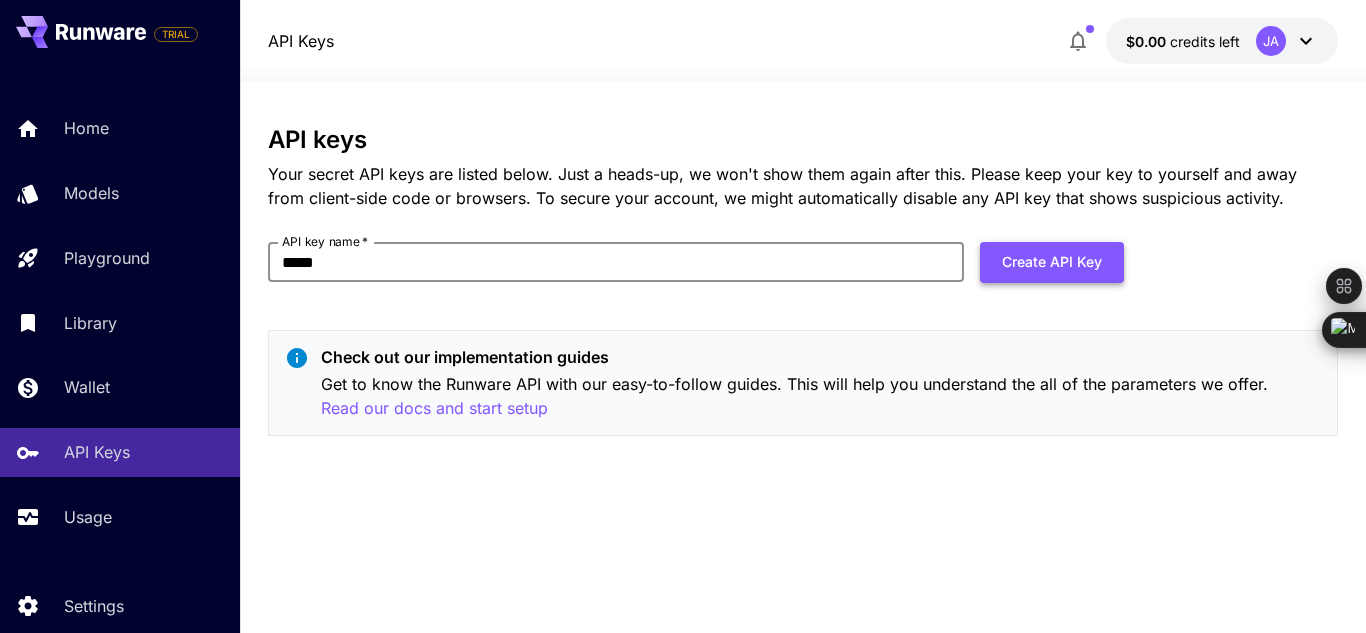 type on "*****" 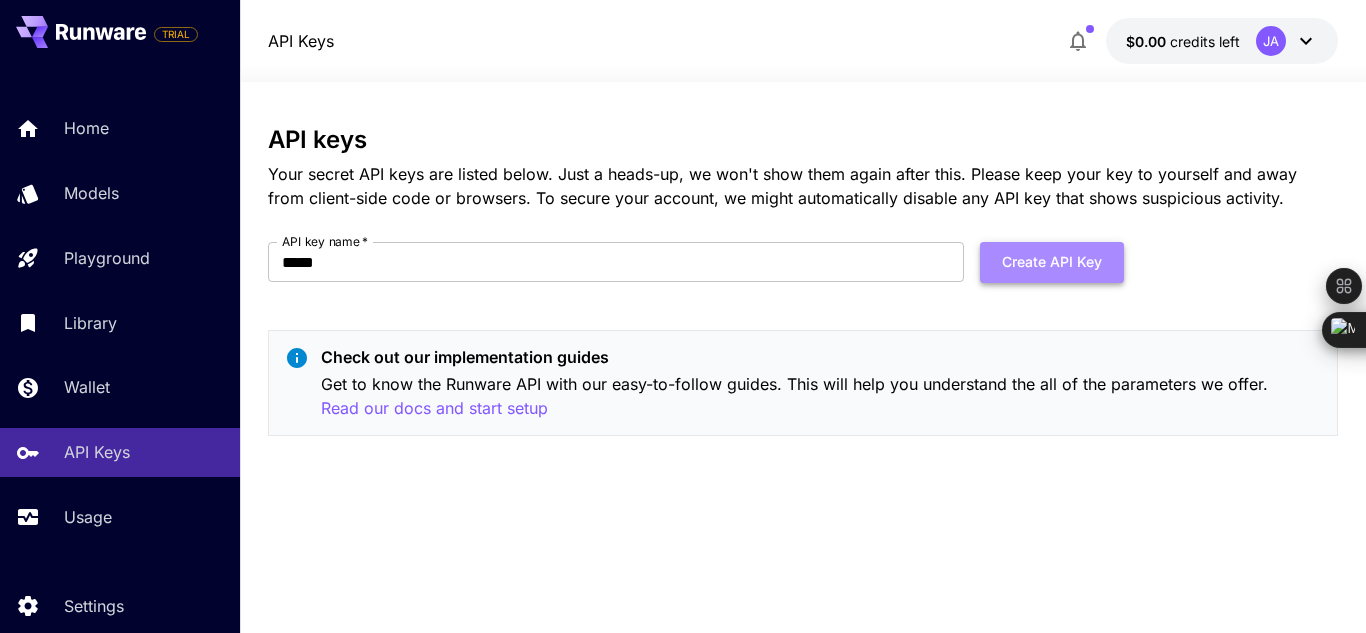 click on "Create API Key" at bounding box center (1052, 262) 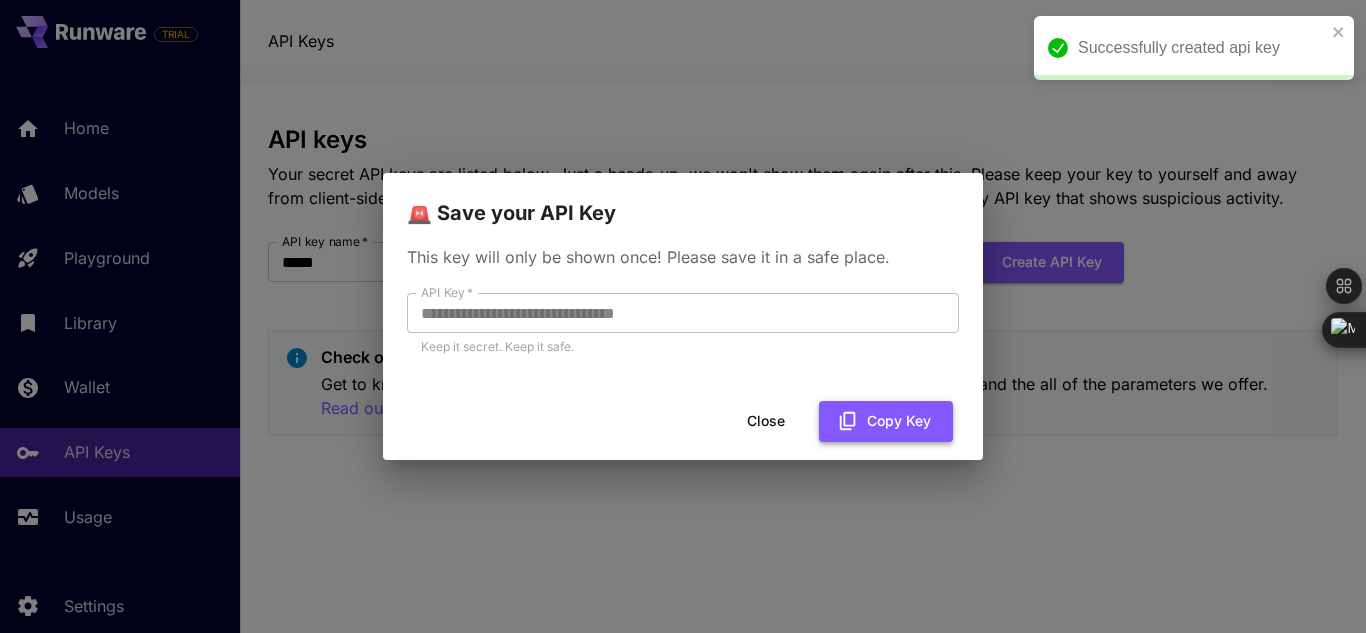 click on "Copy Key" at bounding box center (886, 421) 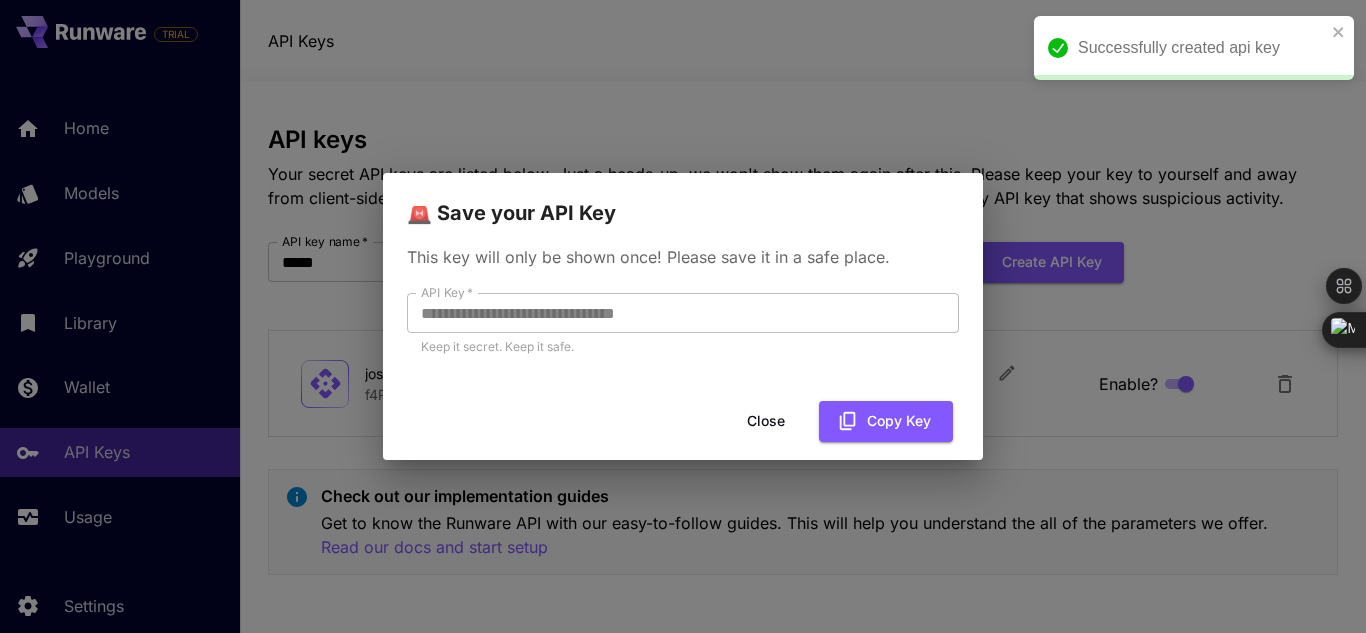click on "Close" at bounding box center [766, 421] 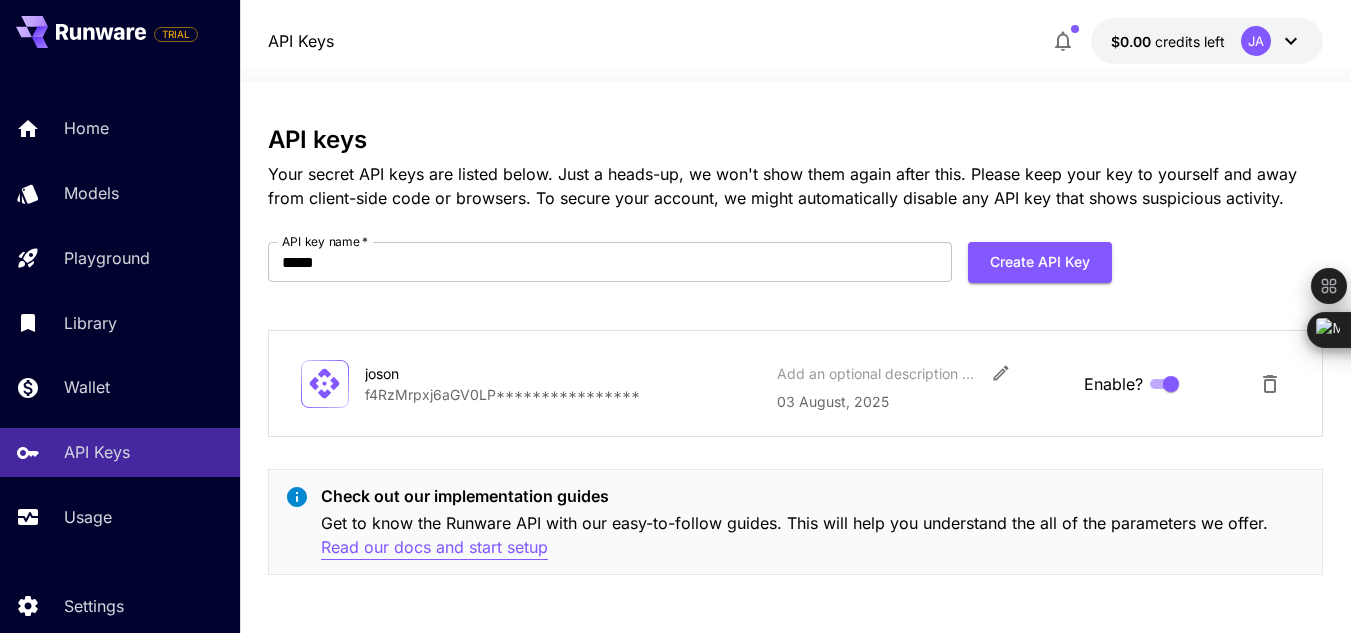 click on "Read our docs and start setup" at bounding box center [434, 547] 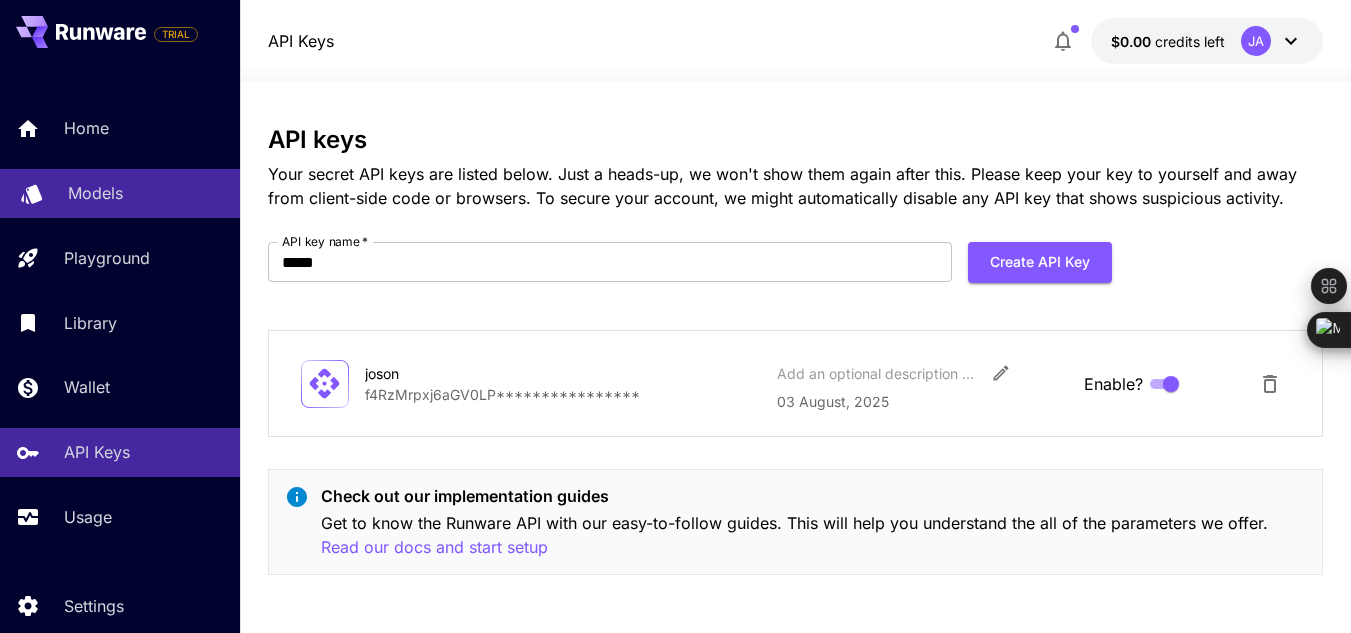 click on "Models" at bounding box center [95, 193] 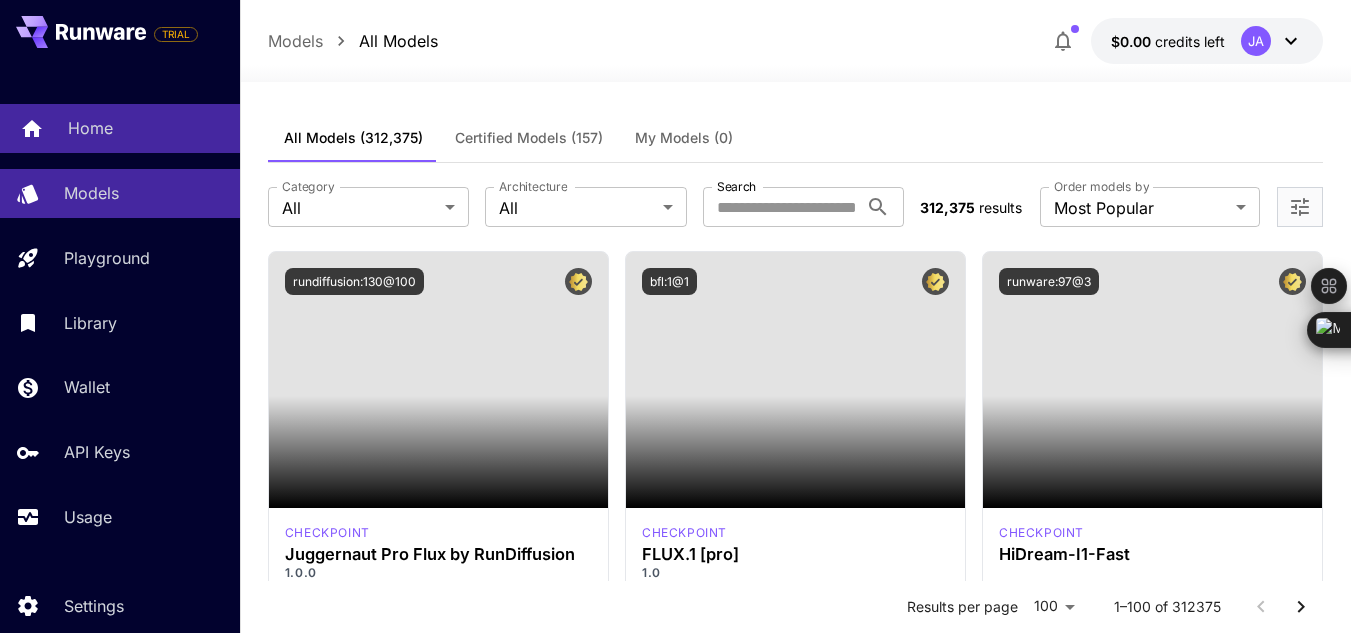 click on "Home" at bounding box center (120, 128) 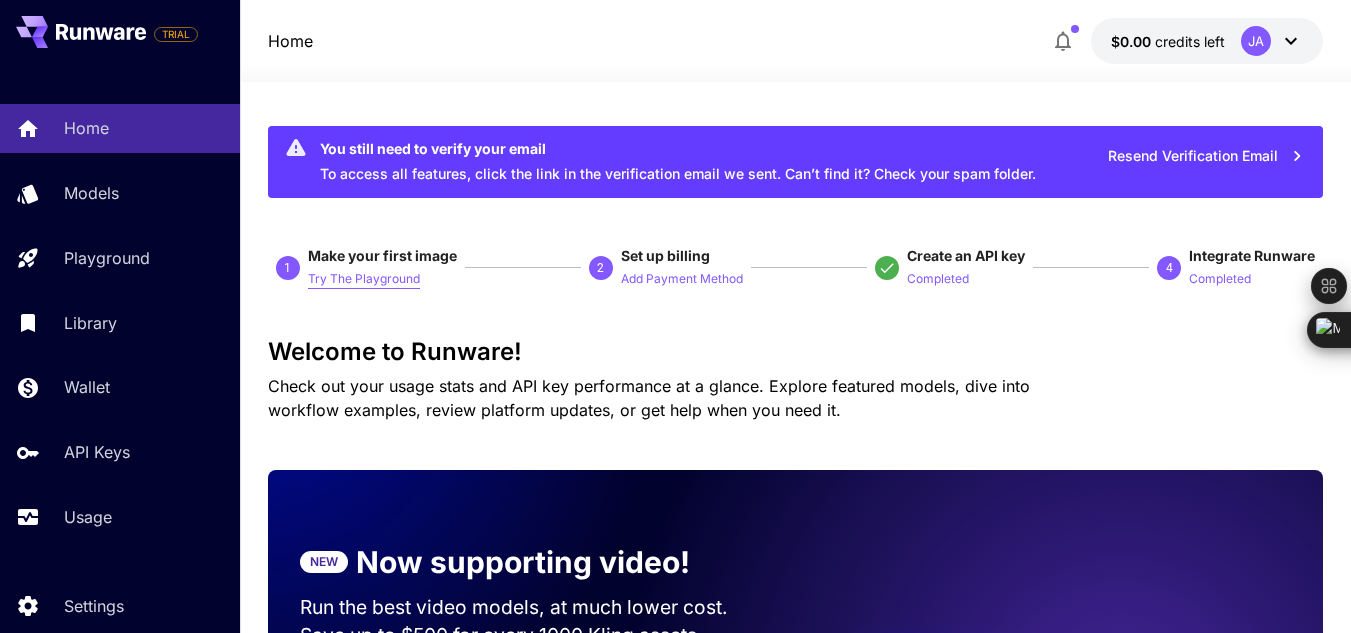 click on "Try The Playground" at bounding box center [364, 279] 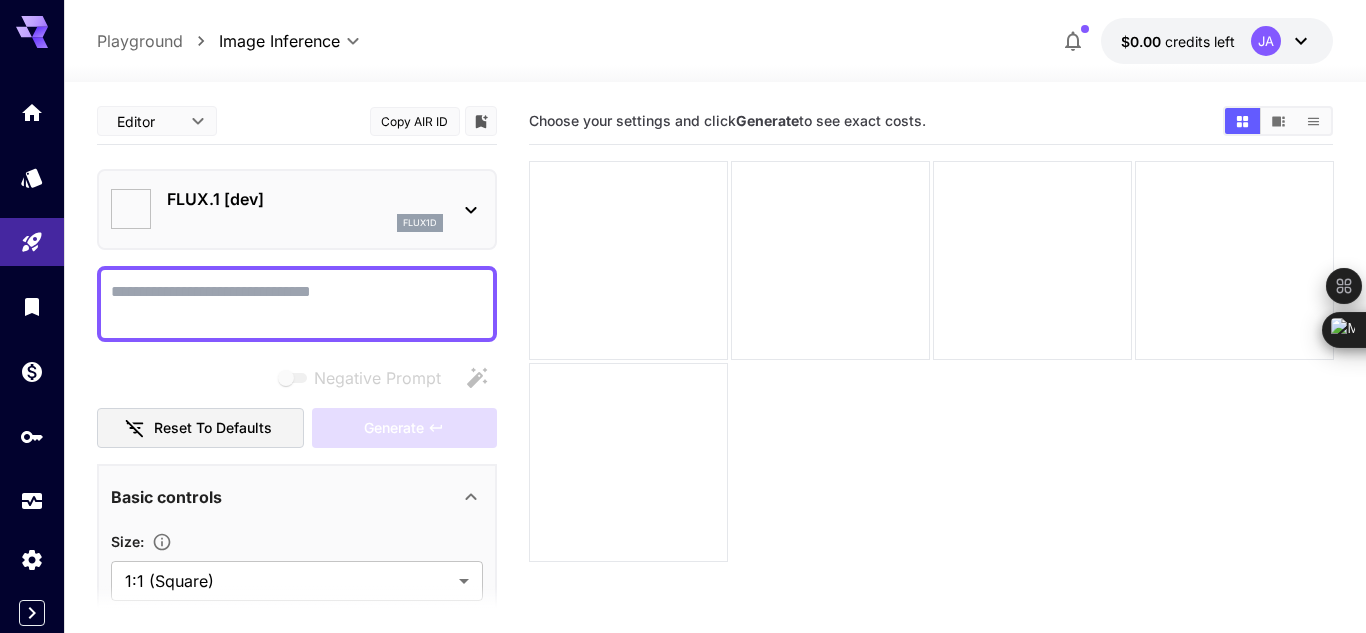 type on "**********" 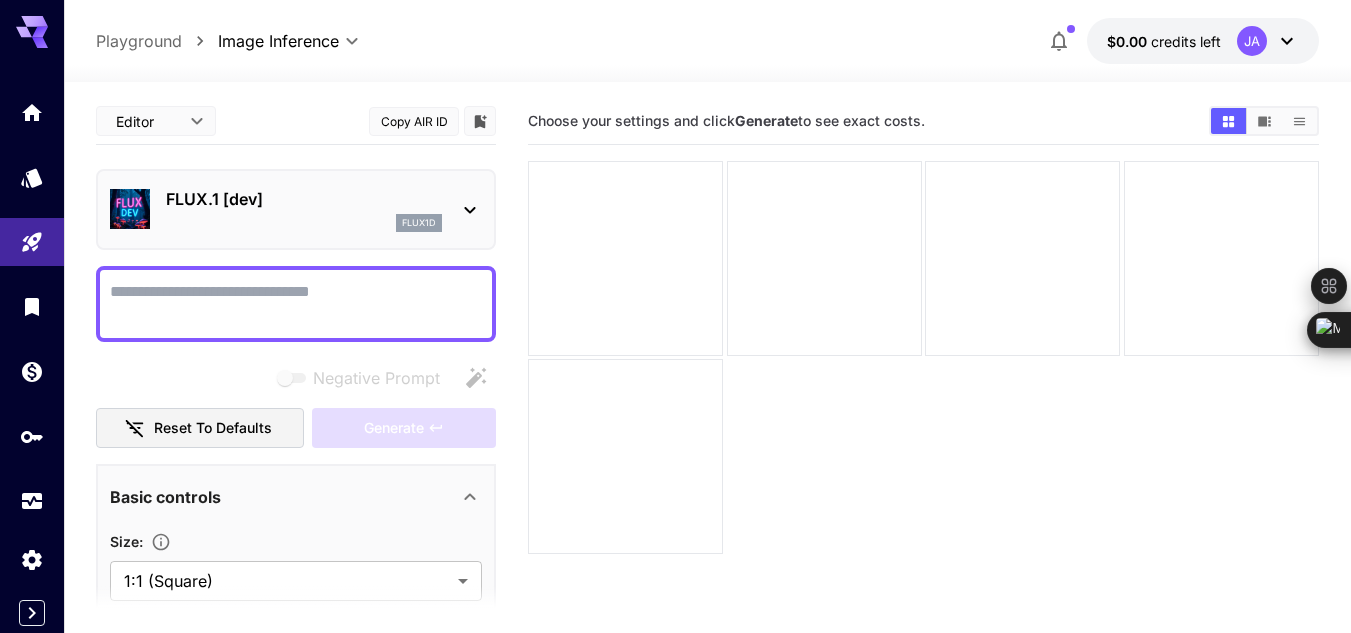 click 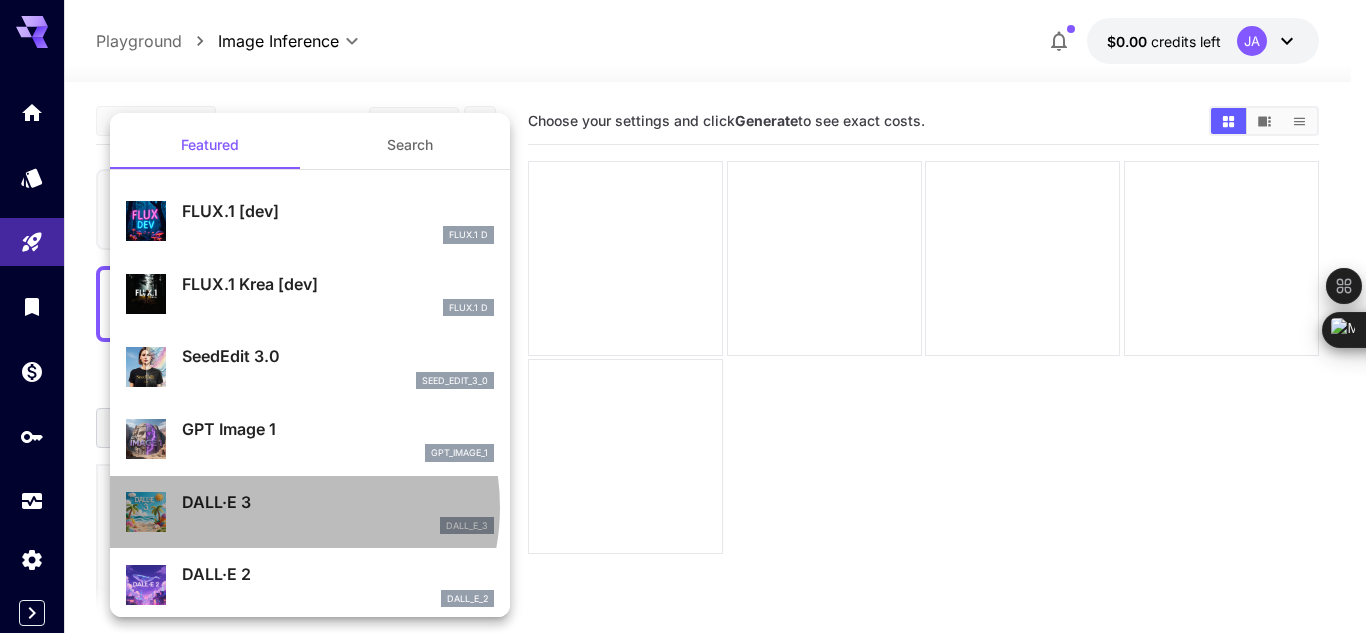 click on "DALL·E 3" at bounding box center [338, 502] 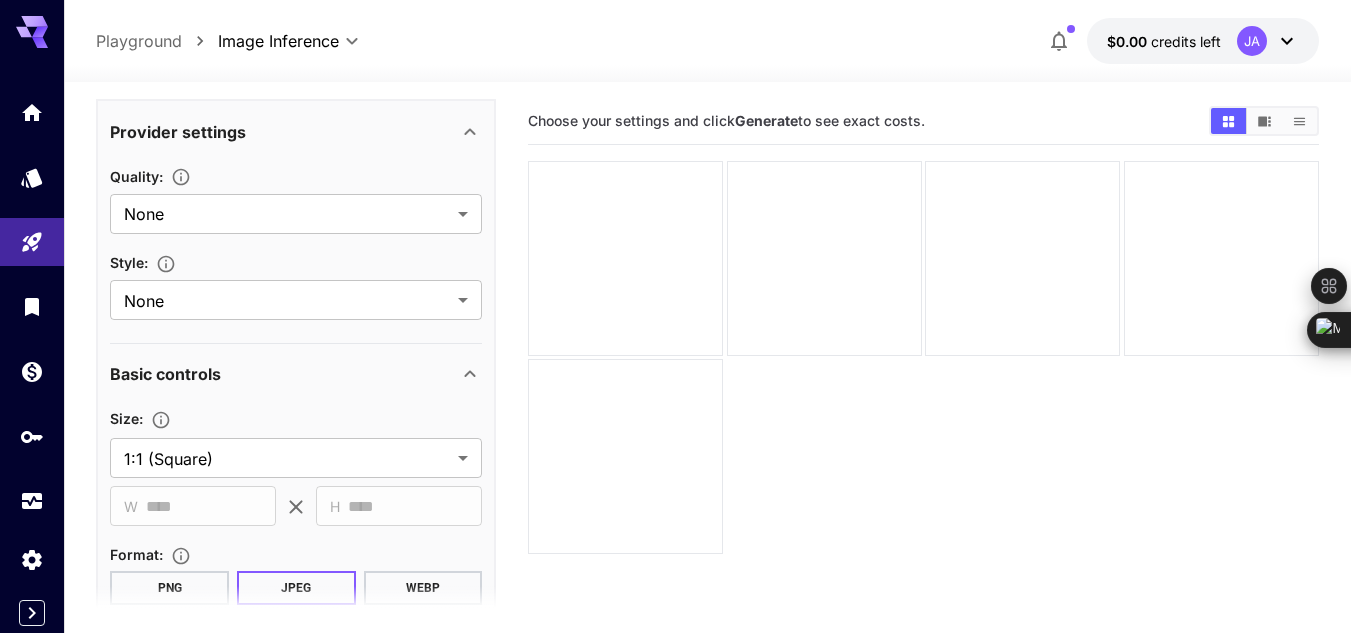 scroll, scrollTop: 375, scrollLeft: 0, axis: vertical 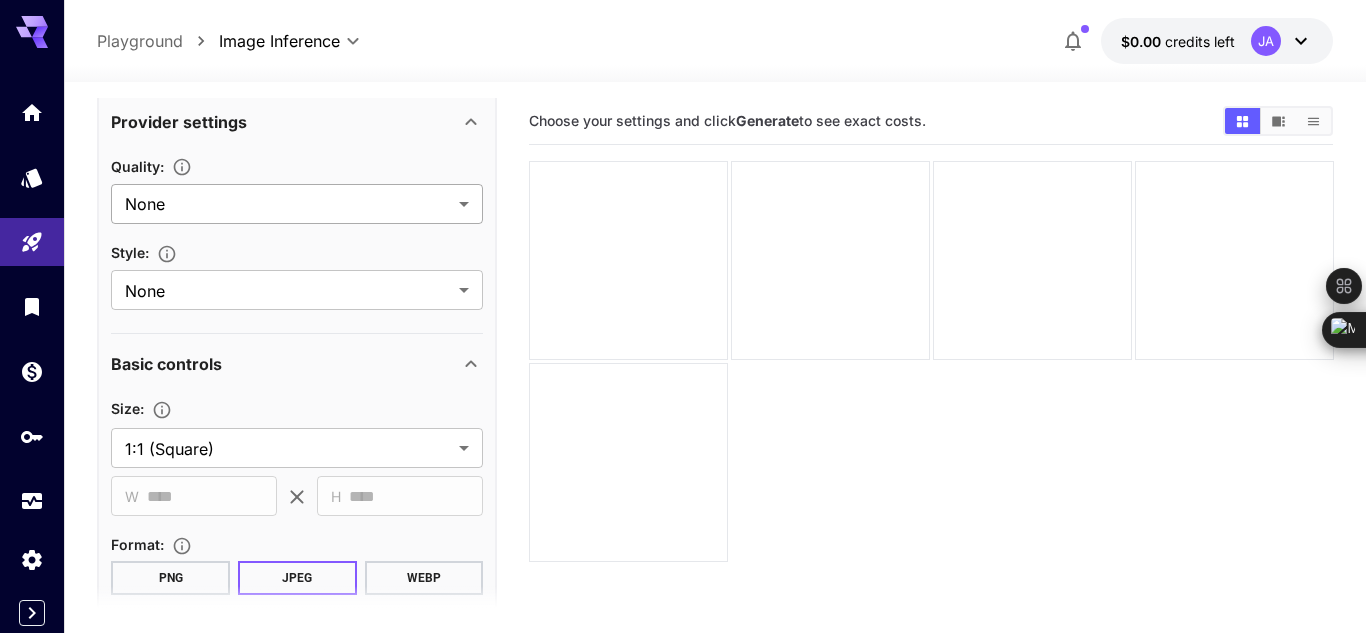 click on "**********" at bounding box center [683, 395] 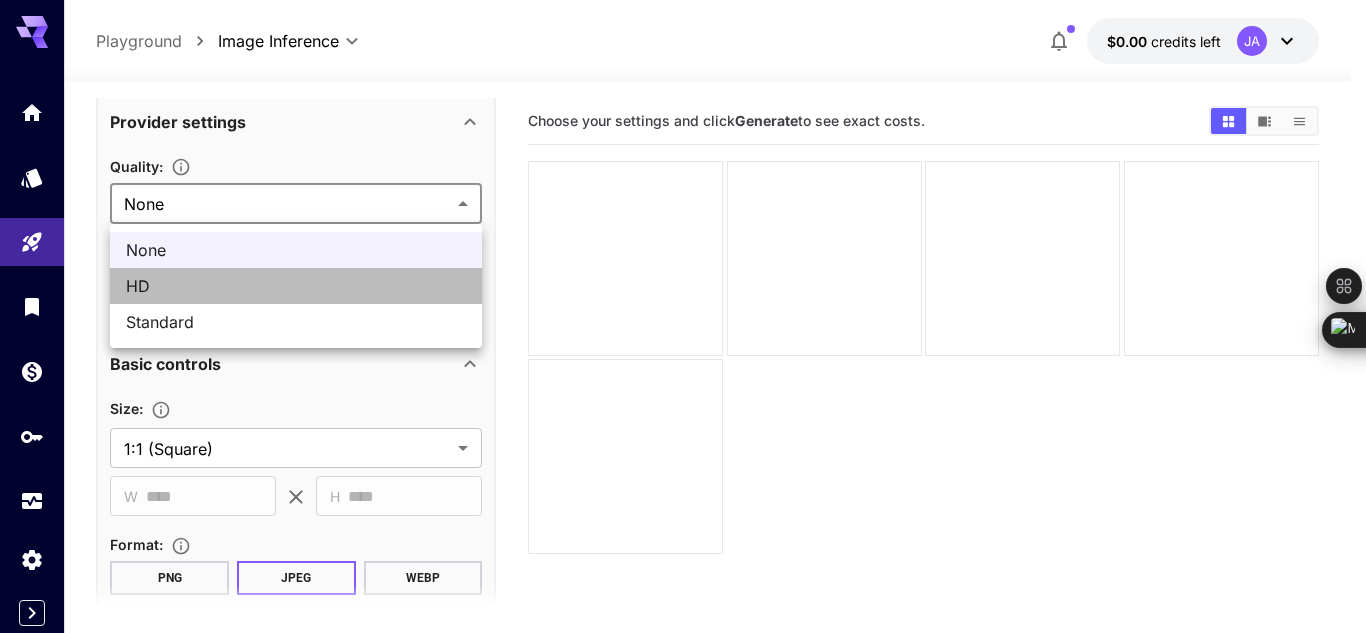 click on "HD" at bounding box center [296, 286] 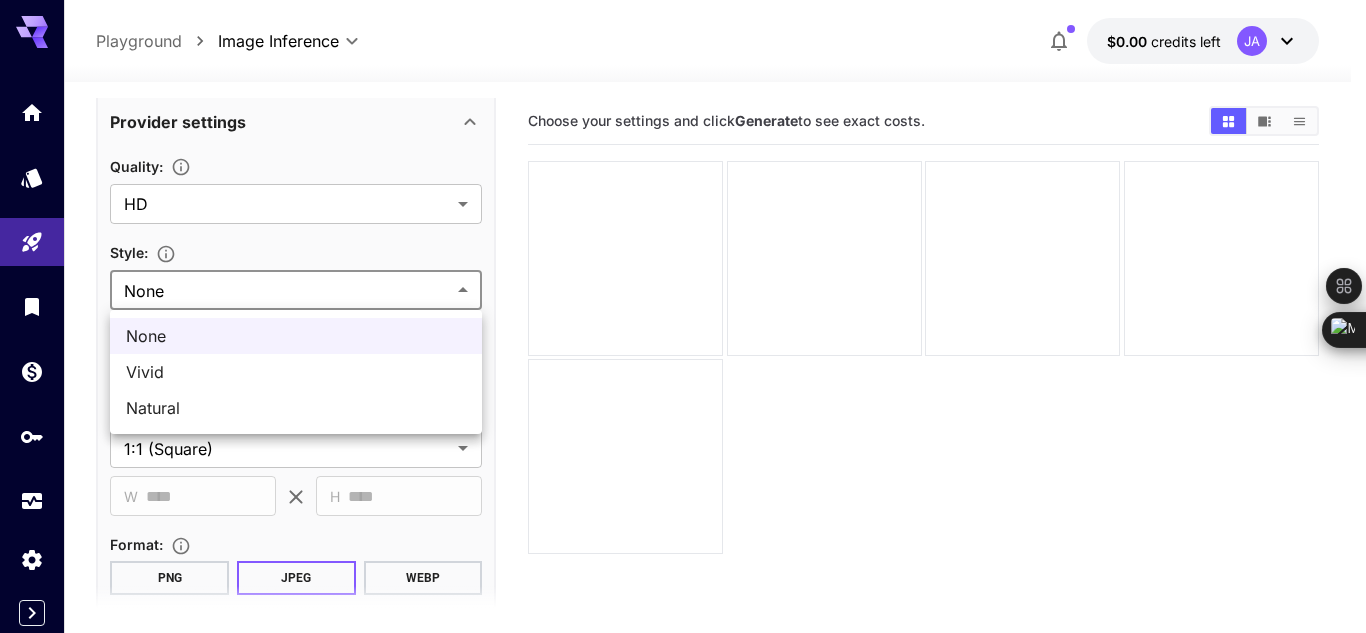 click on "**********" at bounding box center [683, 395] 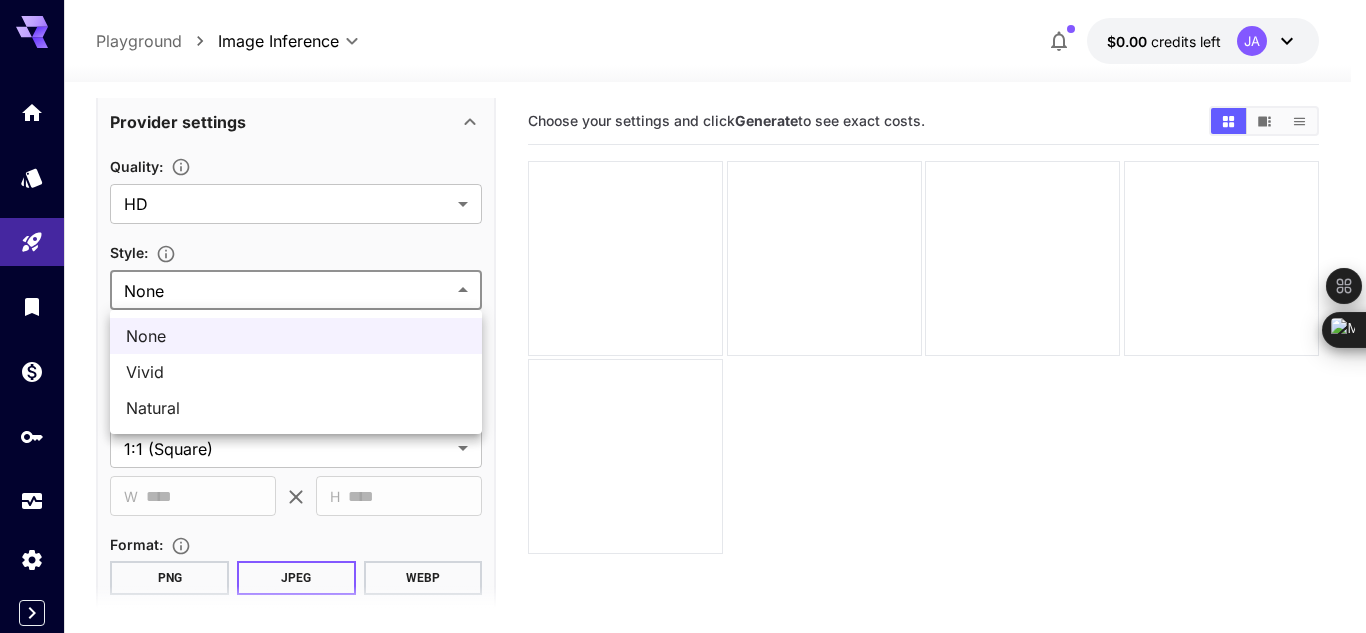 click on "Vivid" at bounding box center (296, 372) 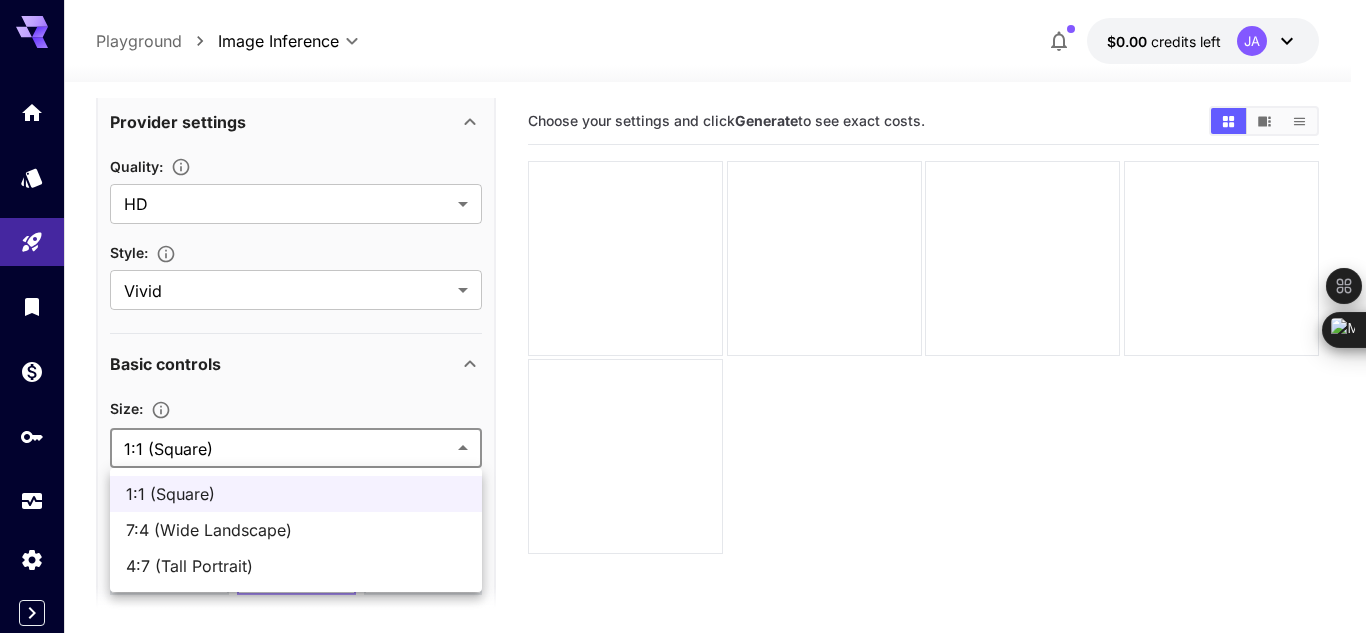 click on "**********" at bounding box center [683, 395] 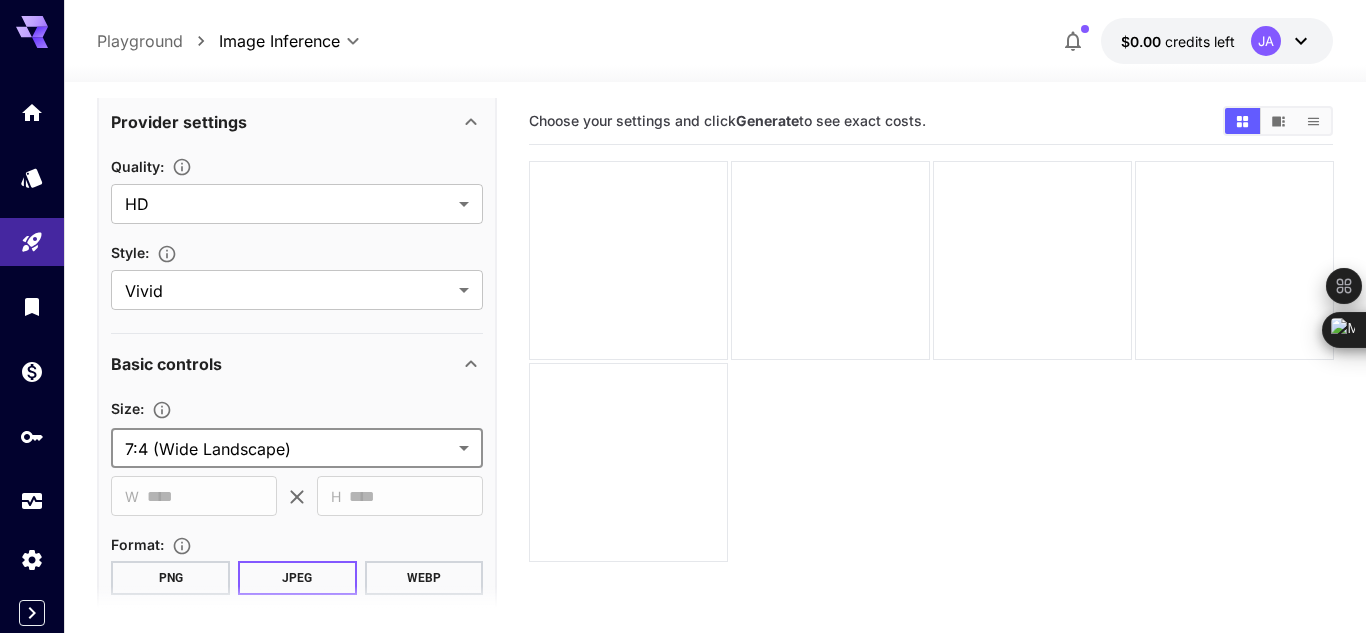 click on "**********" at bounding box center [683, 395] 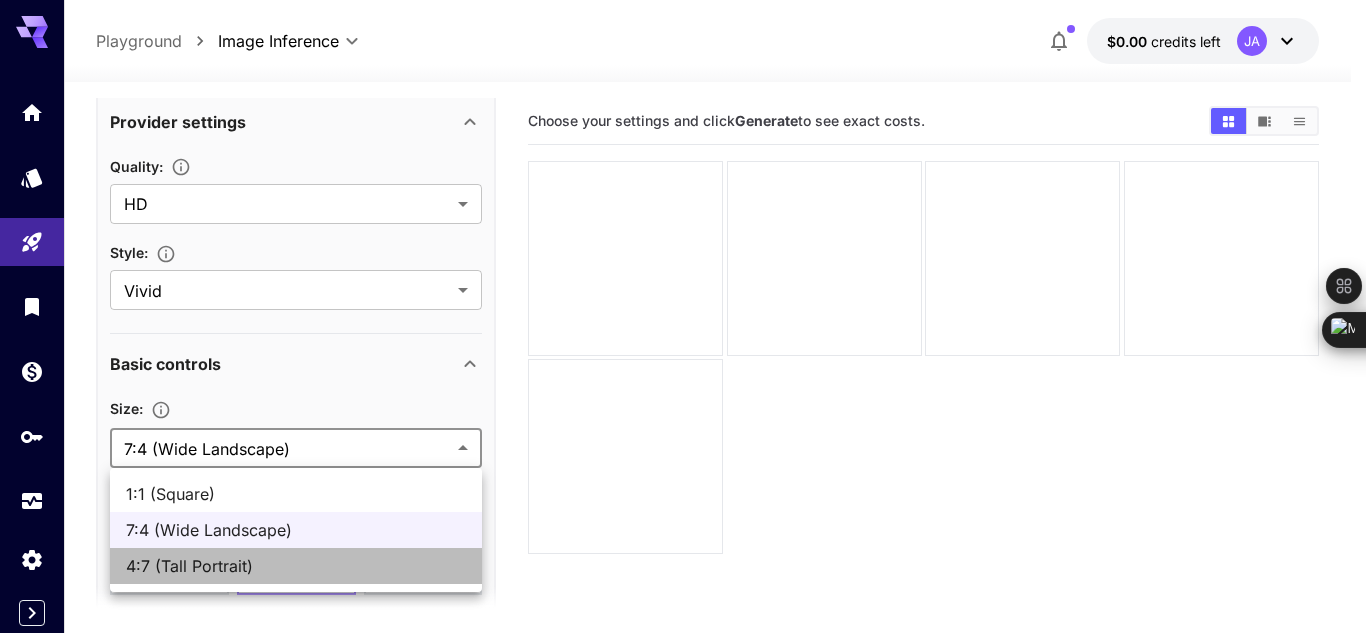 click on "4:7 (Tall Portrait)" at bounding box center [296, 566] 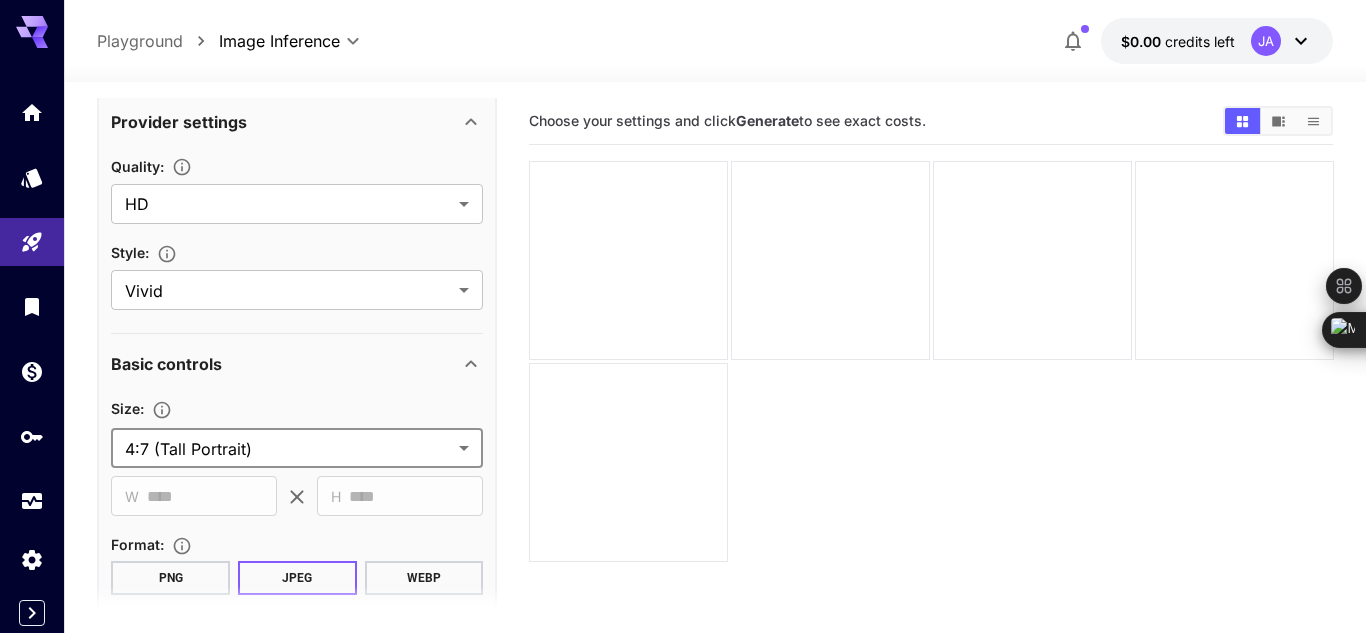 click on "**********" at bounding box center (683, 395) 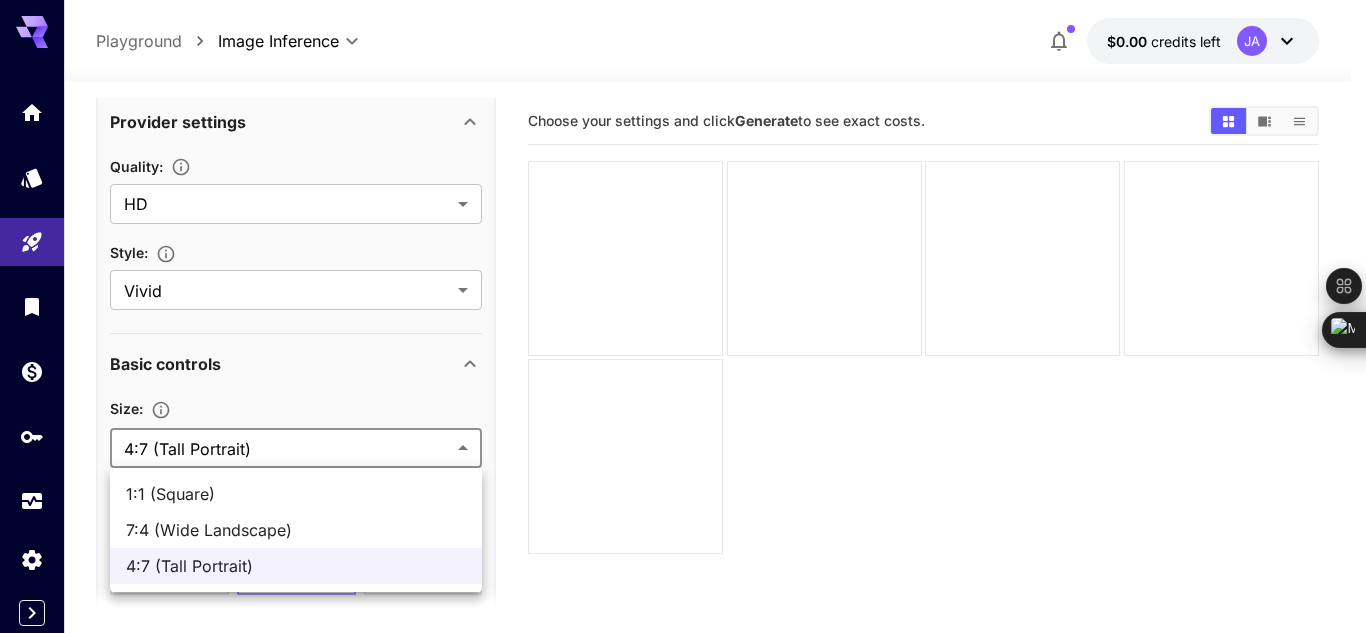 click on "1:1 (Square)" at bounding box center (296, 494) 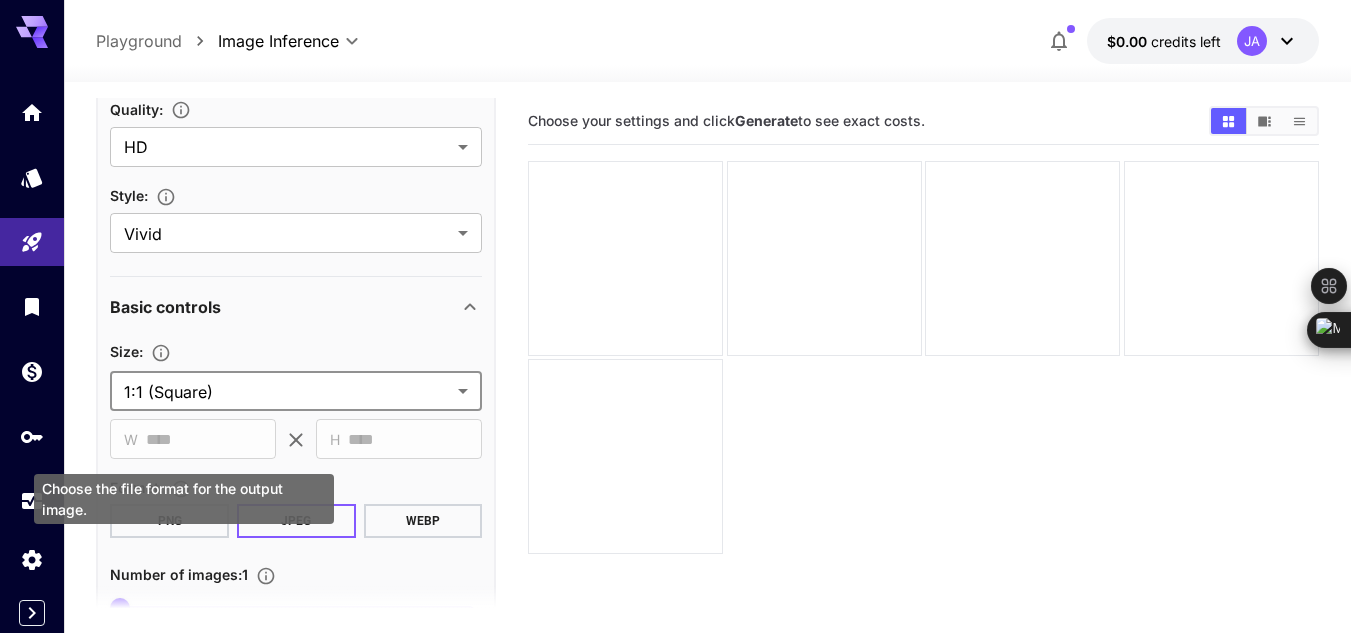 scroll, scrollTop: 549, scrollLeft: 0, axis: vertical 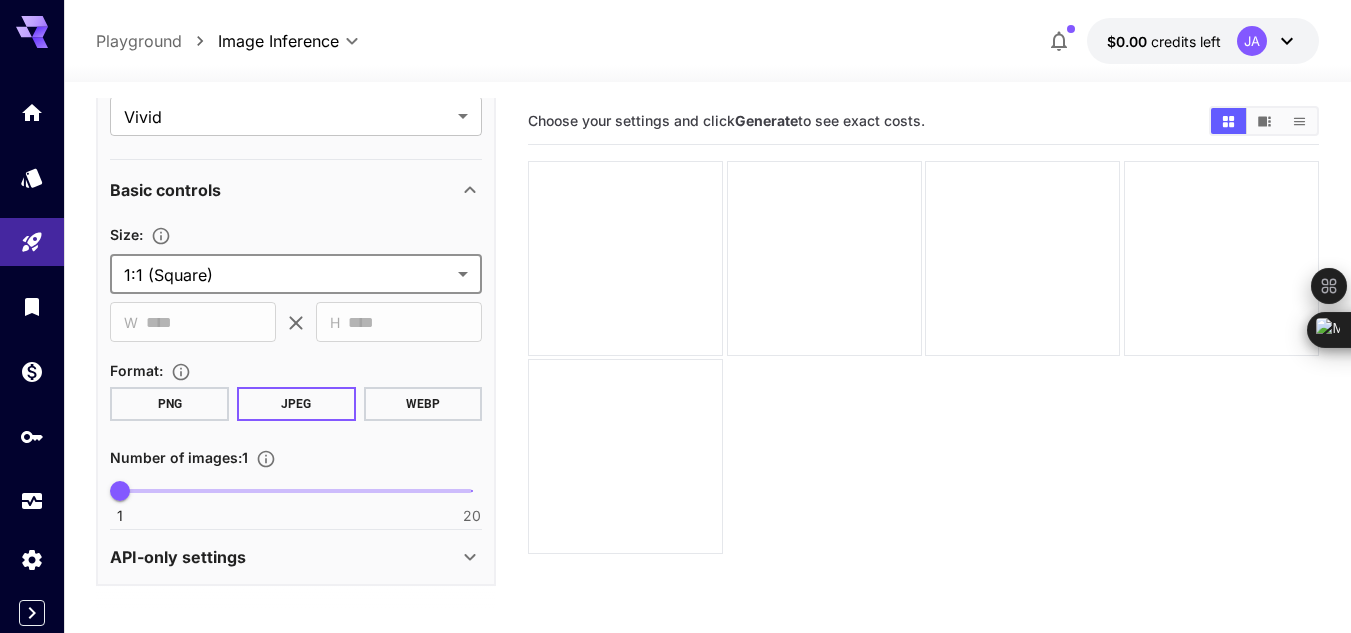 click at bounding box center (296, 491) 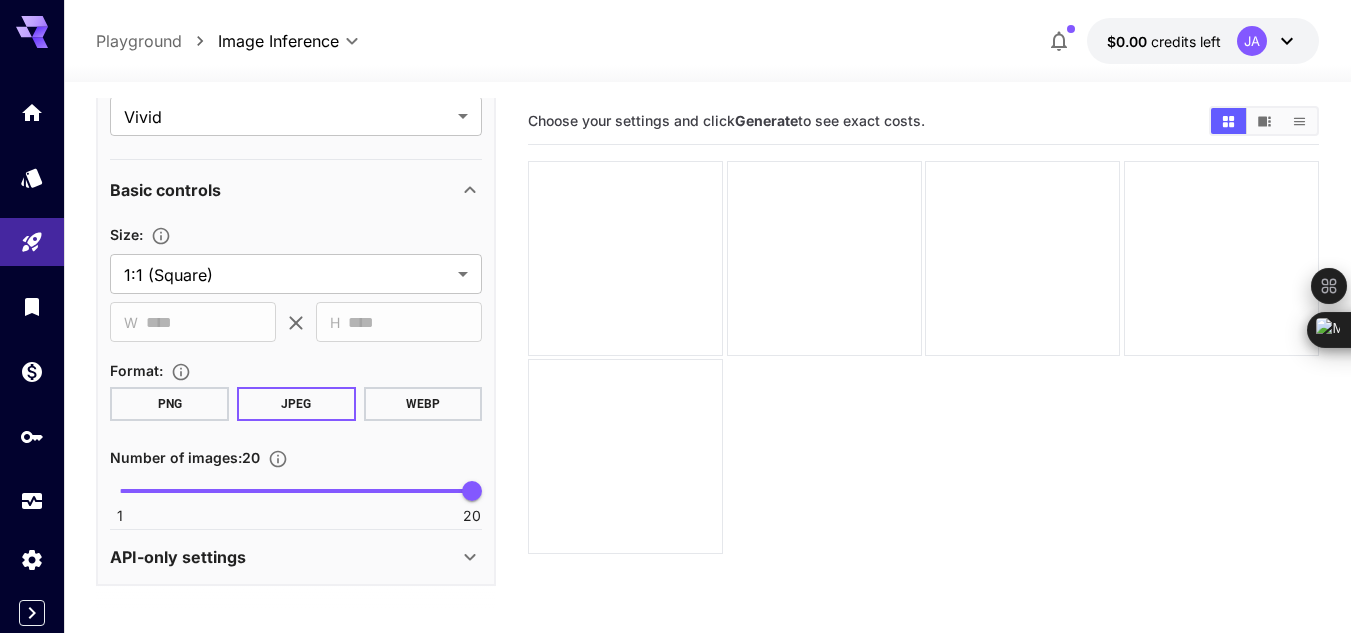 click on "API-only settings" at bounding box center (296, 557) 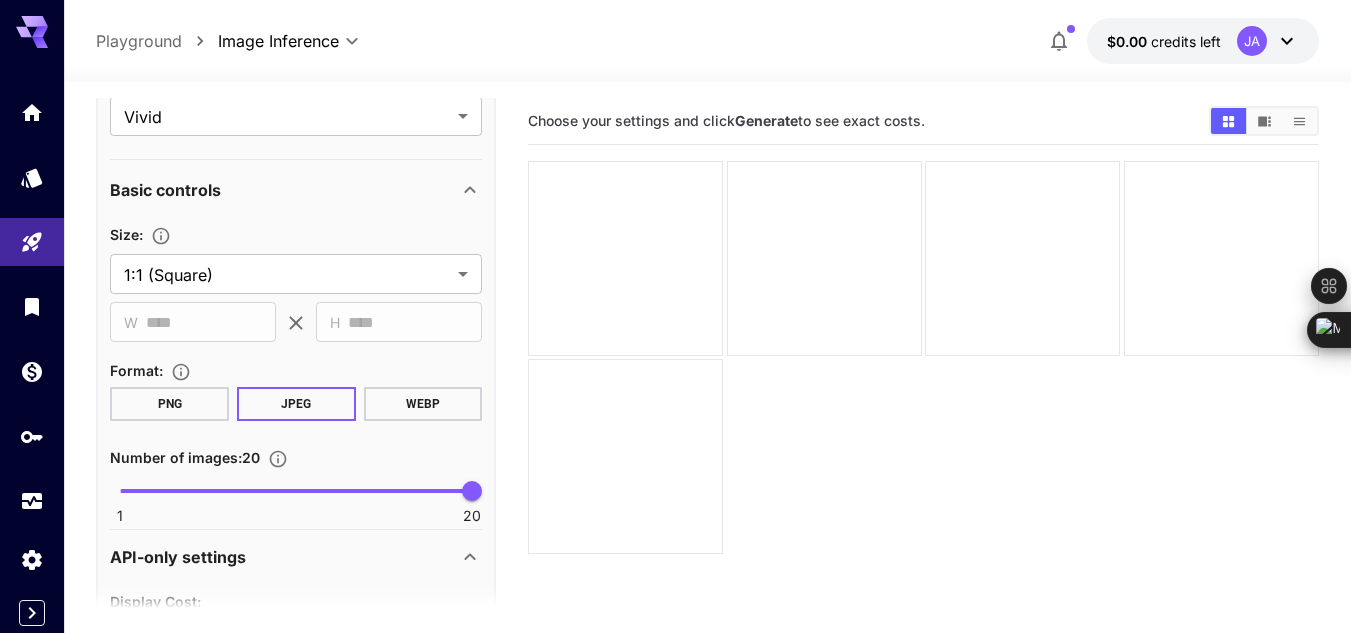 click 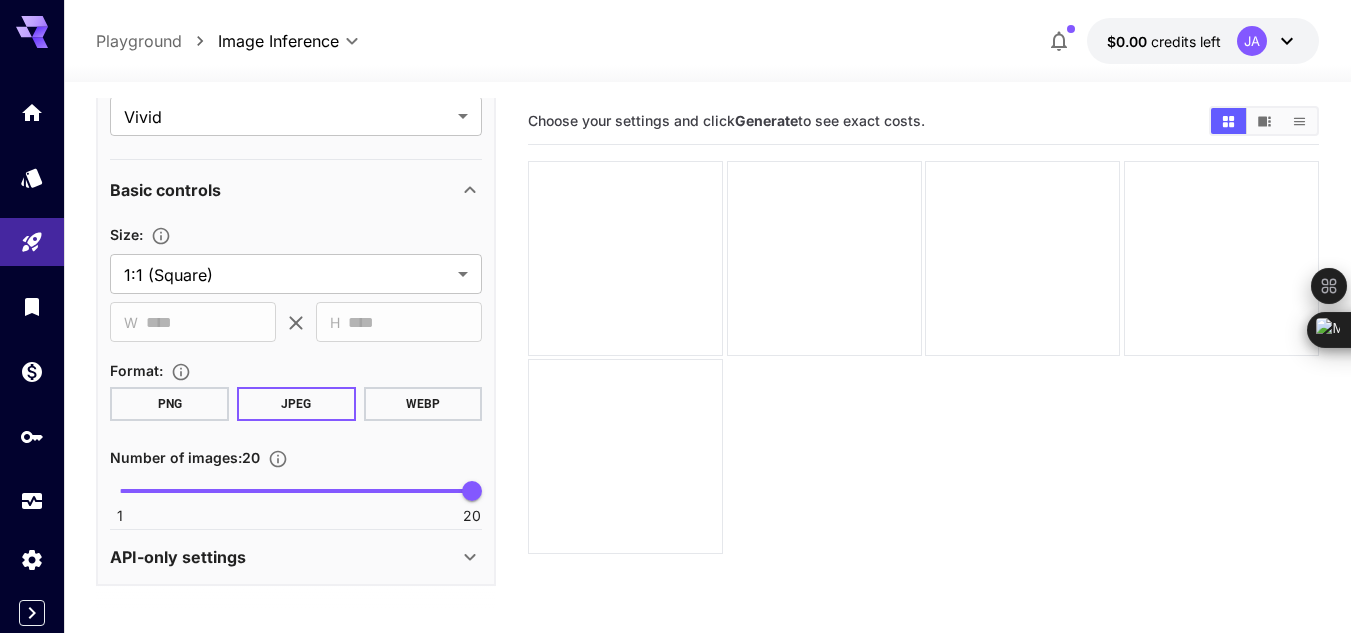 scroll, scrollTop: 158, scrollLeft: 0, axis: vertical 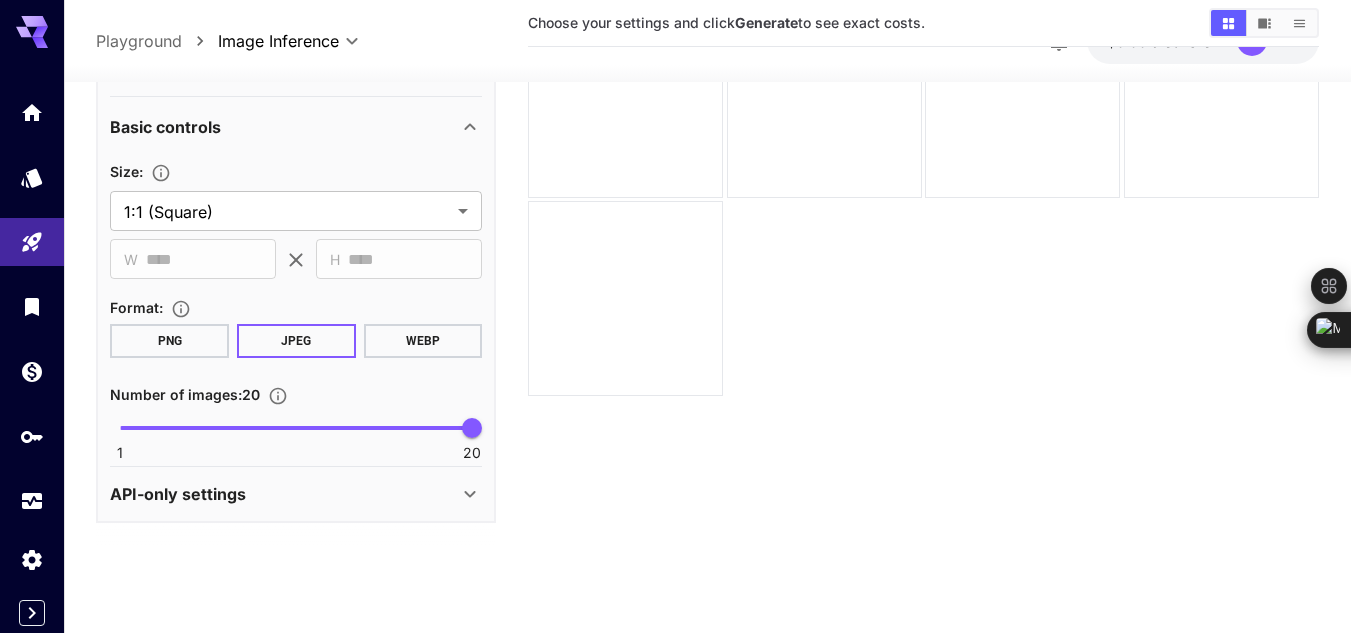 click 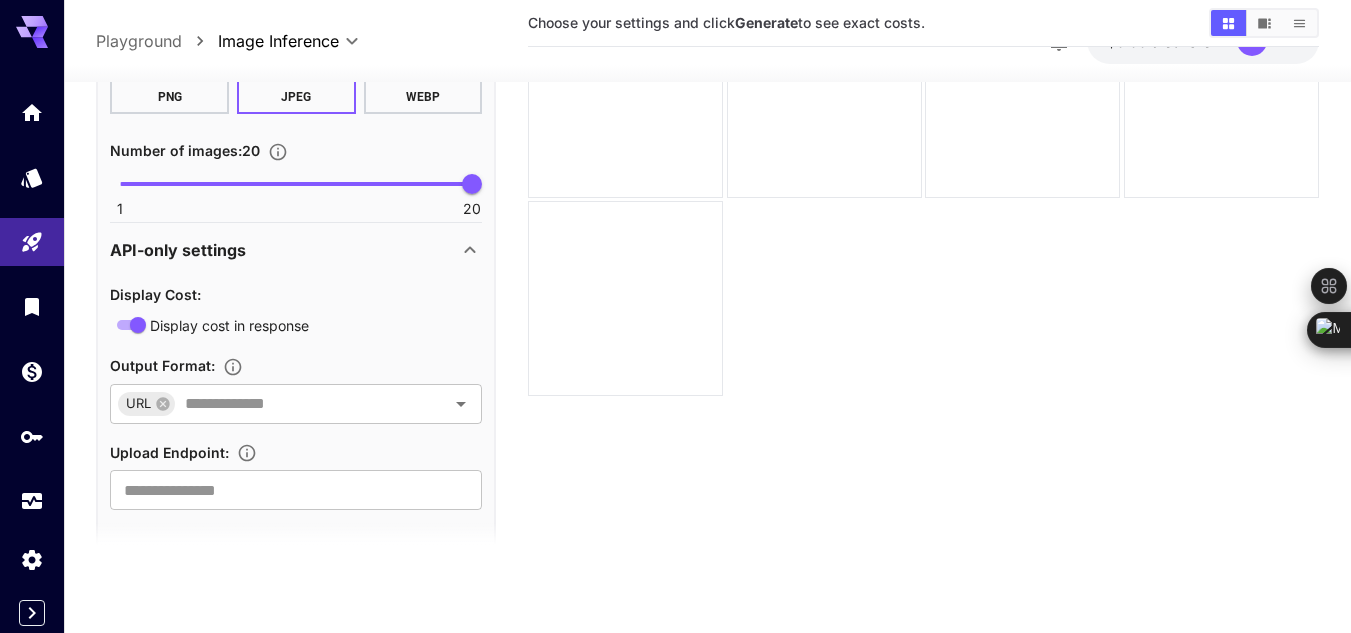 scroll, scrollTop: 817, scrollLeft: 0, axis: vertical 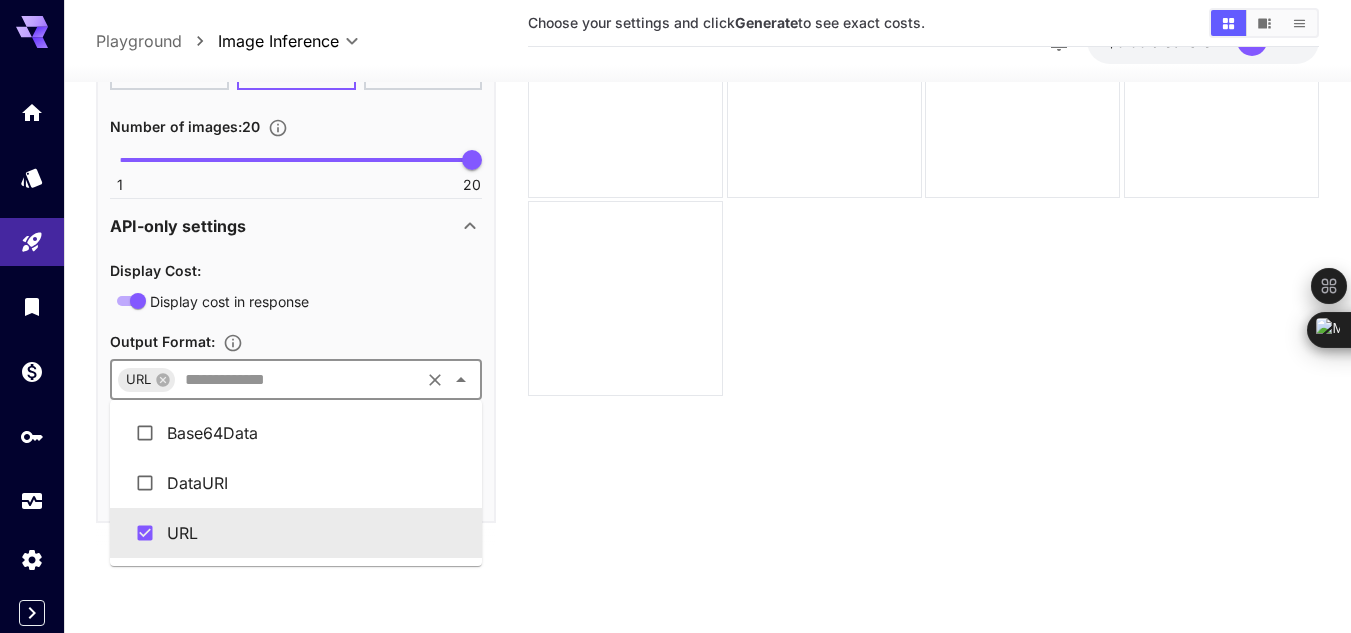 click at bounding box center (297, 380) 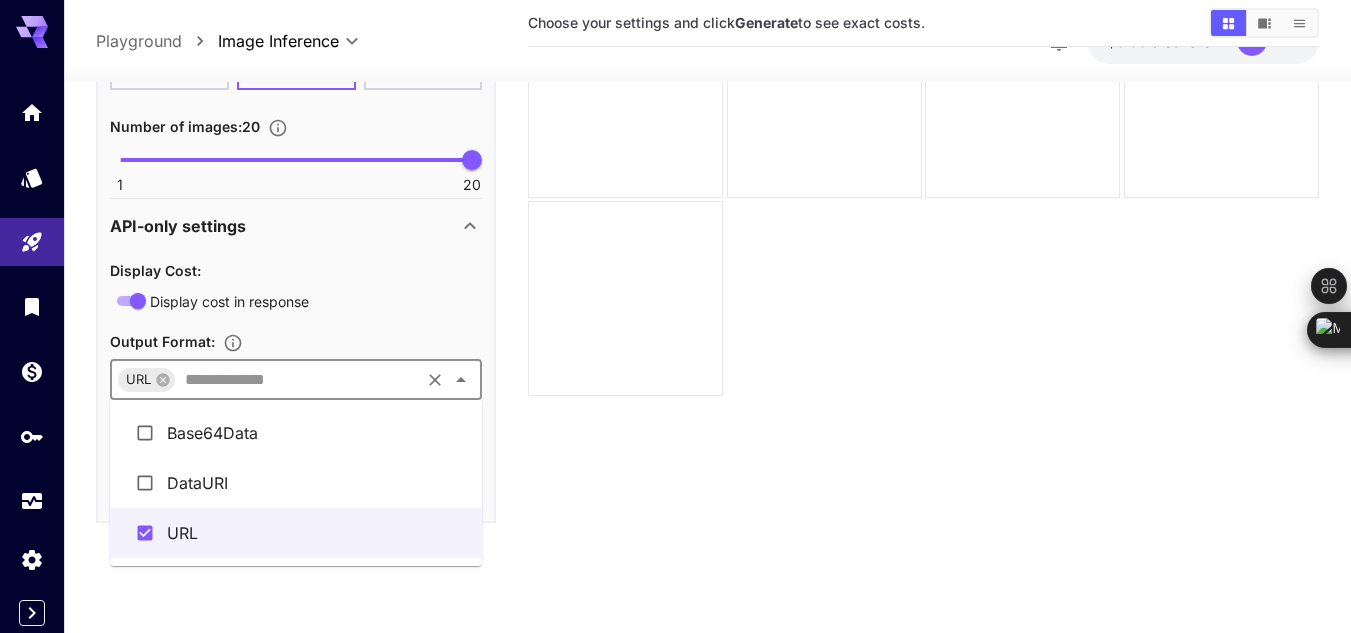 click on "DataURI" at bounding box center [296, 483] 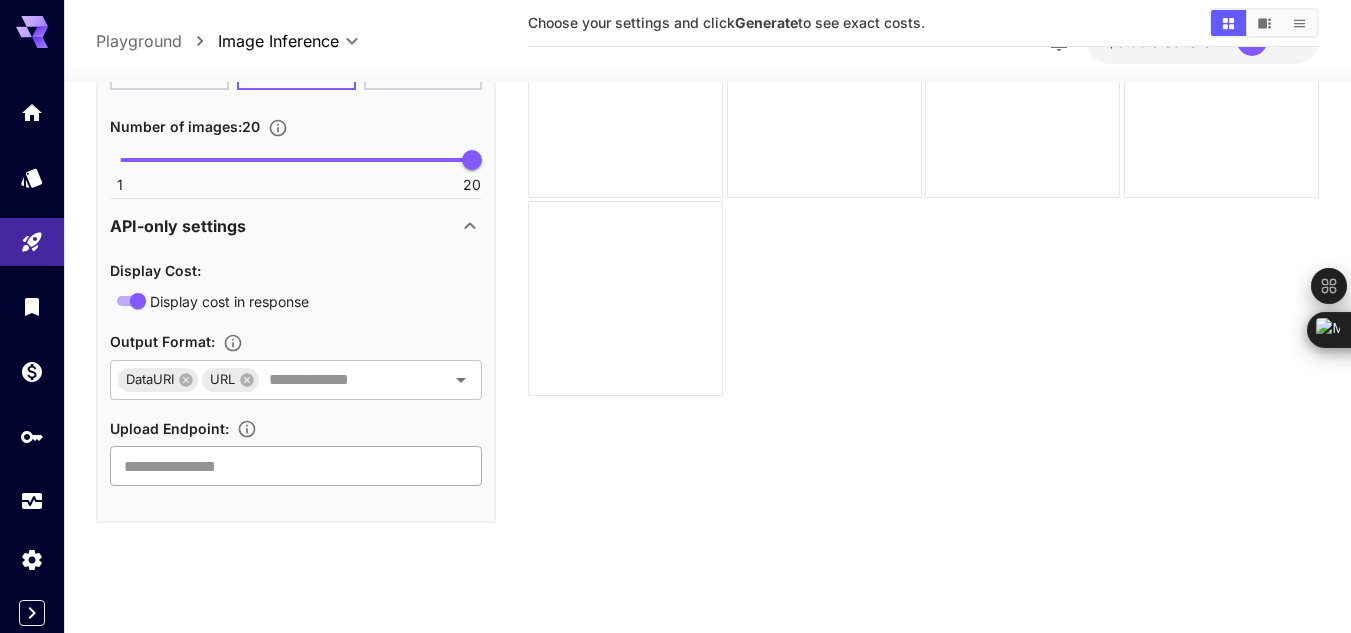 click at bounding box center (296, 466) 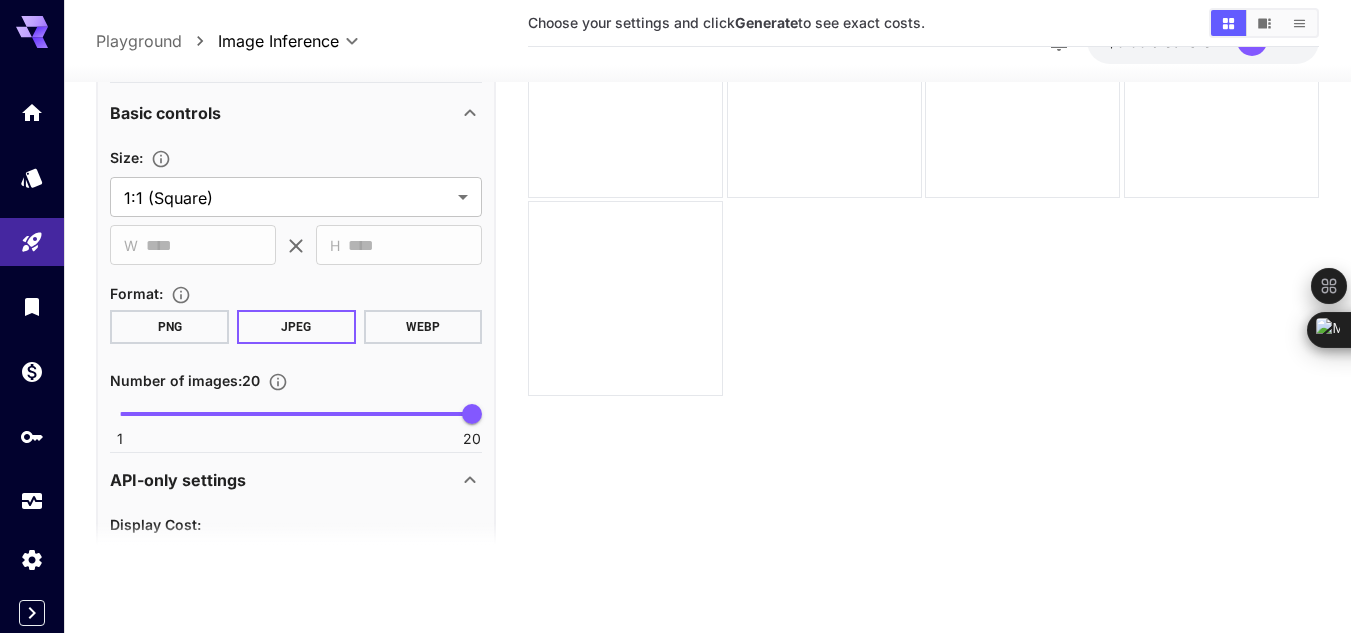 scroll, scrollTop: 0, scrollLeft: 0, axis: both 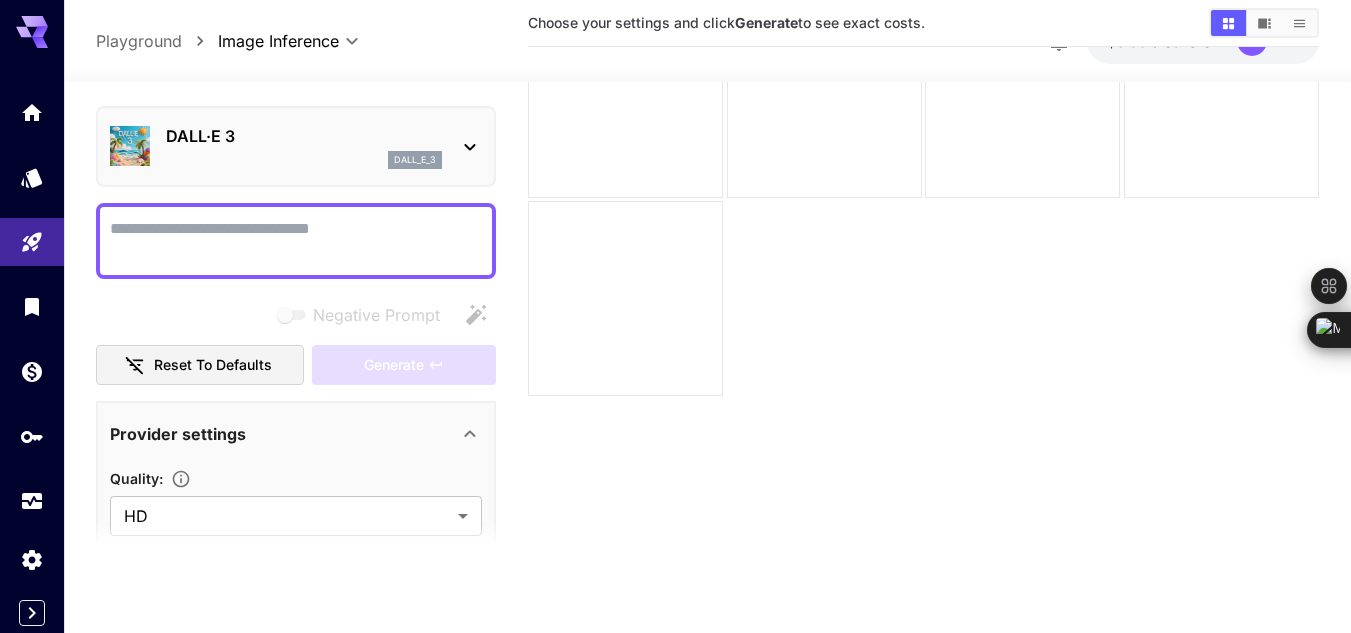 click at bounding box center [923, 200] 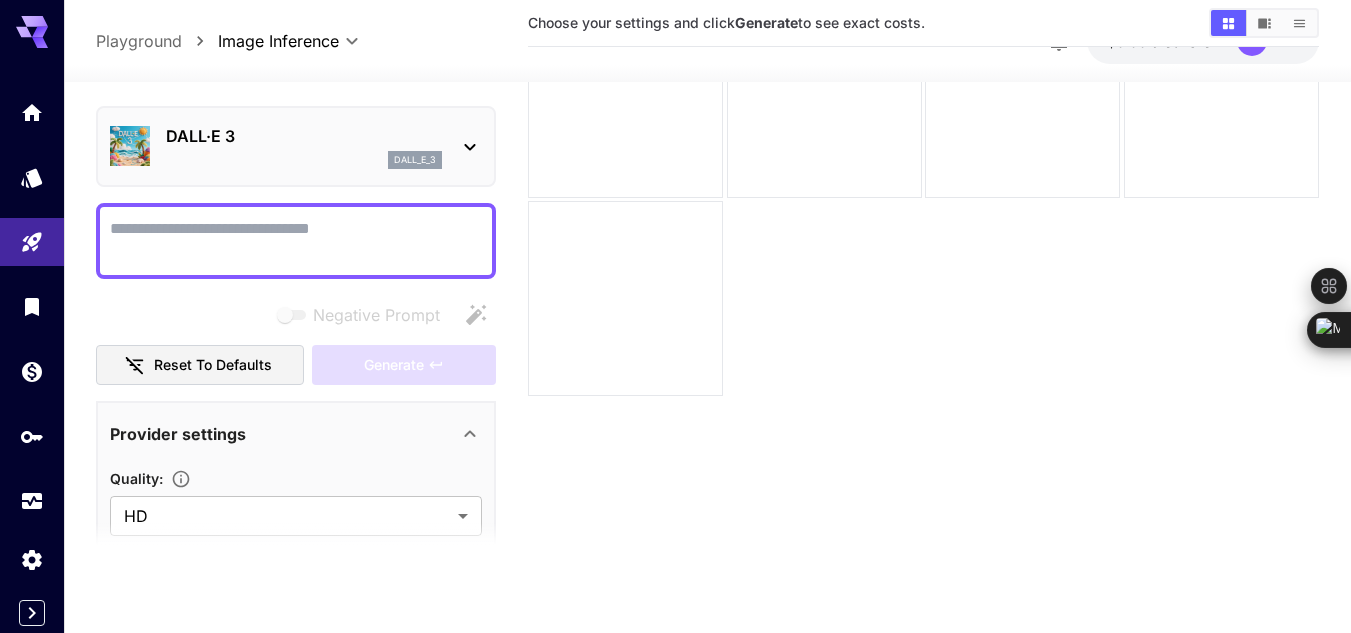 click on "Negative Prompt" at bounding box center [296, 241] 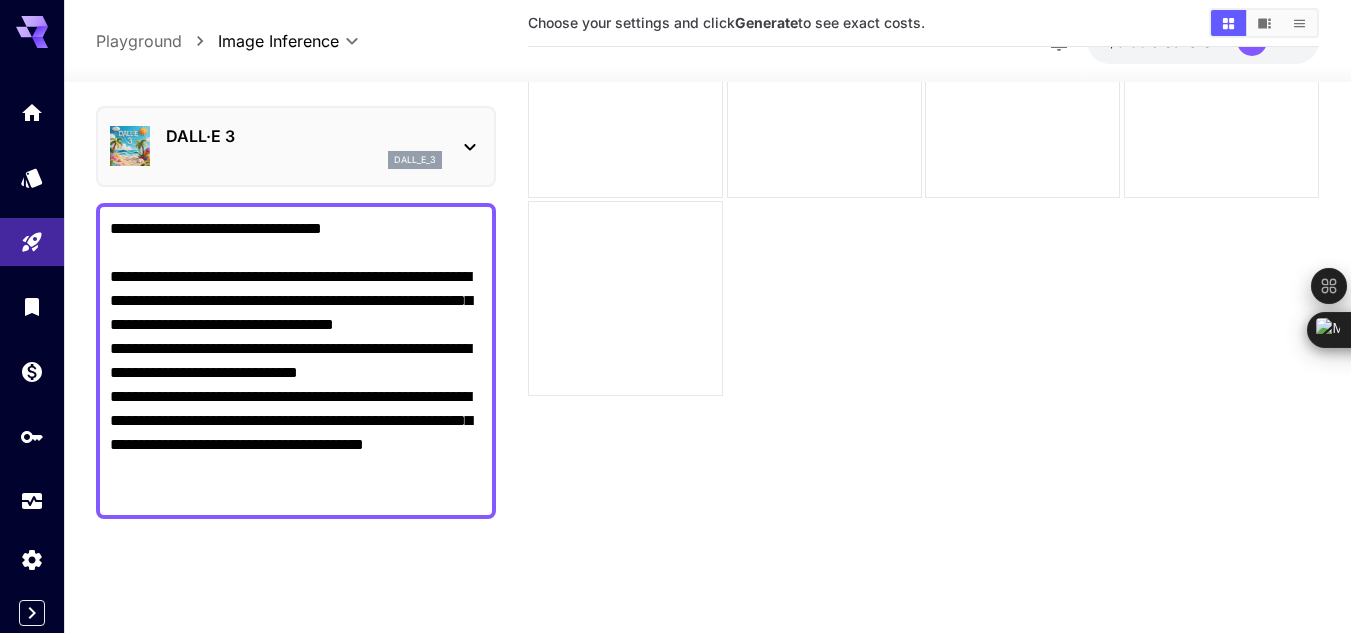 click on "Choose your settings and click  Generate  to see exact costs." at bounding box center (923, 256) 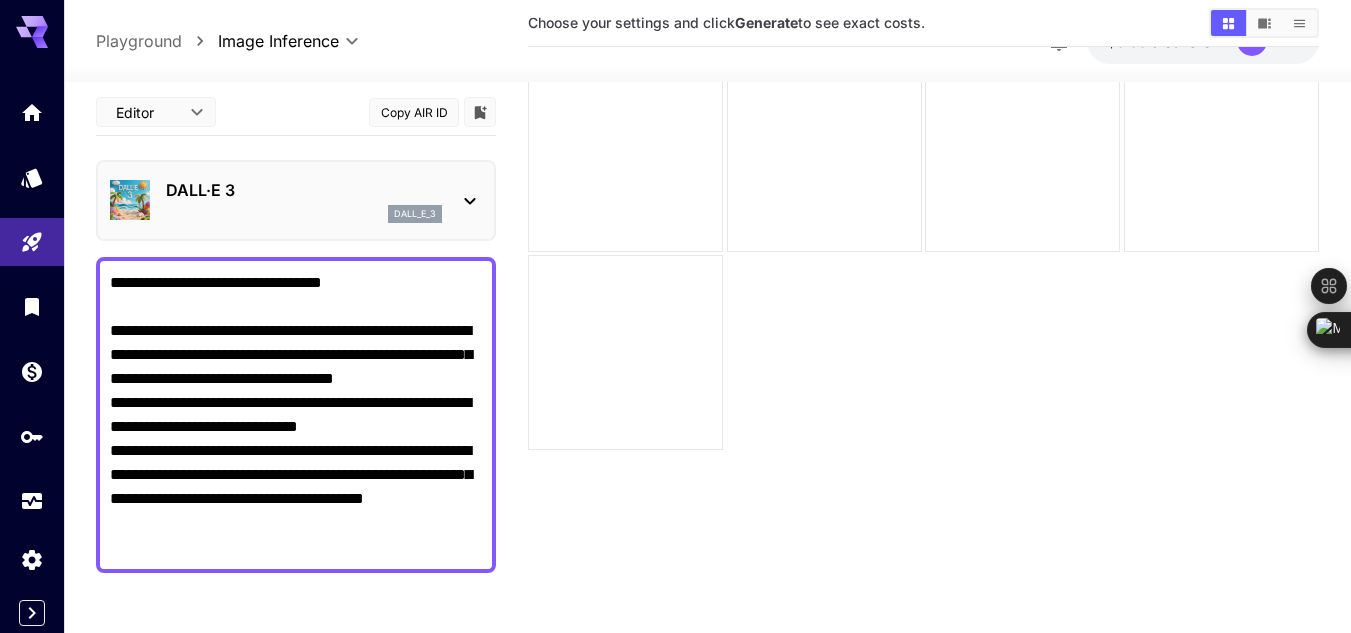 scroll, scrollTop: 0, scrollLeft: 0, axis: both 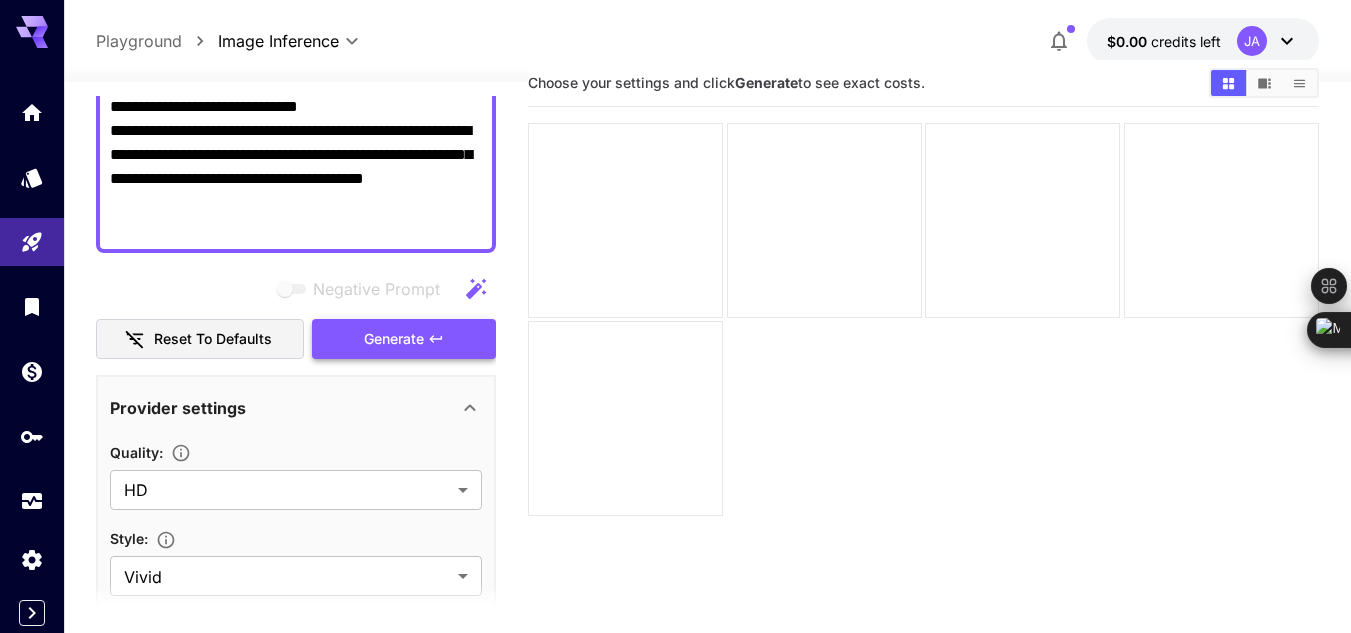 click 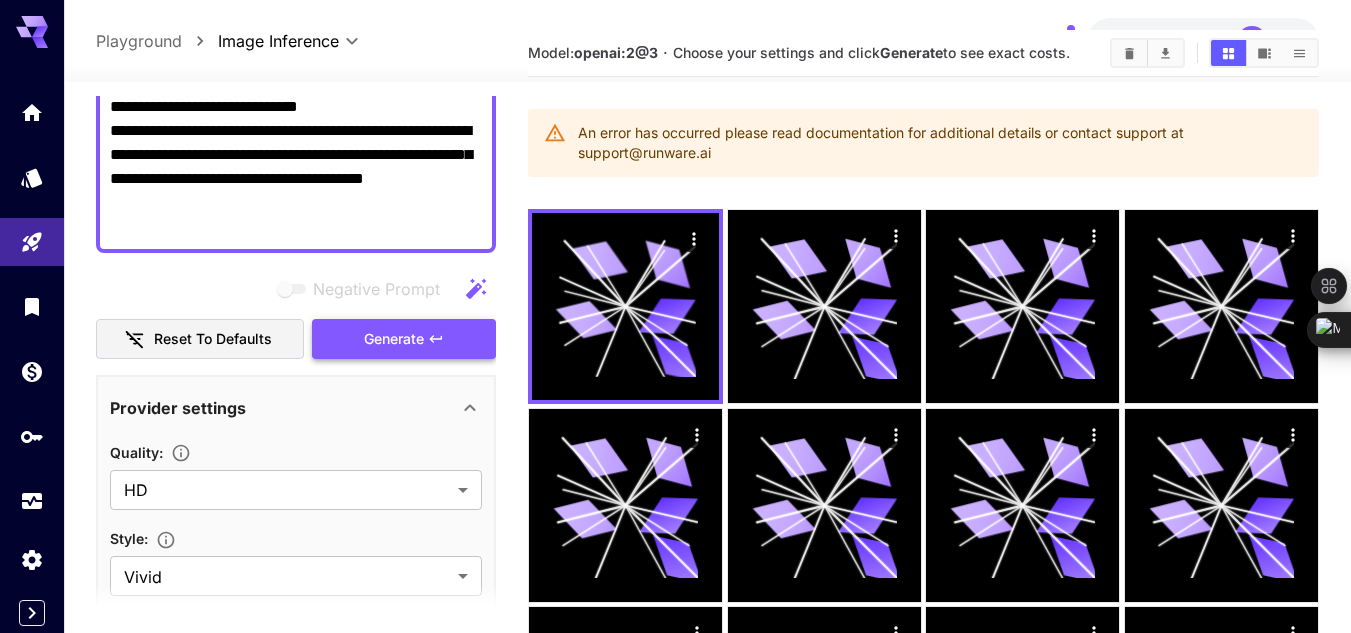 scroll, scrollTop: 0, scrollLeft: 0, axis: both 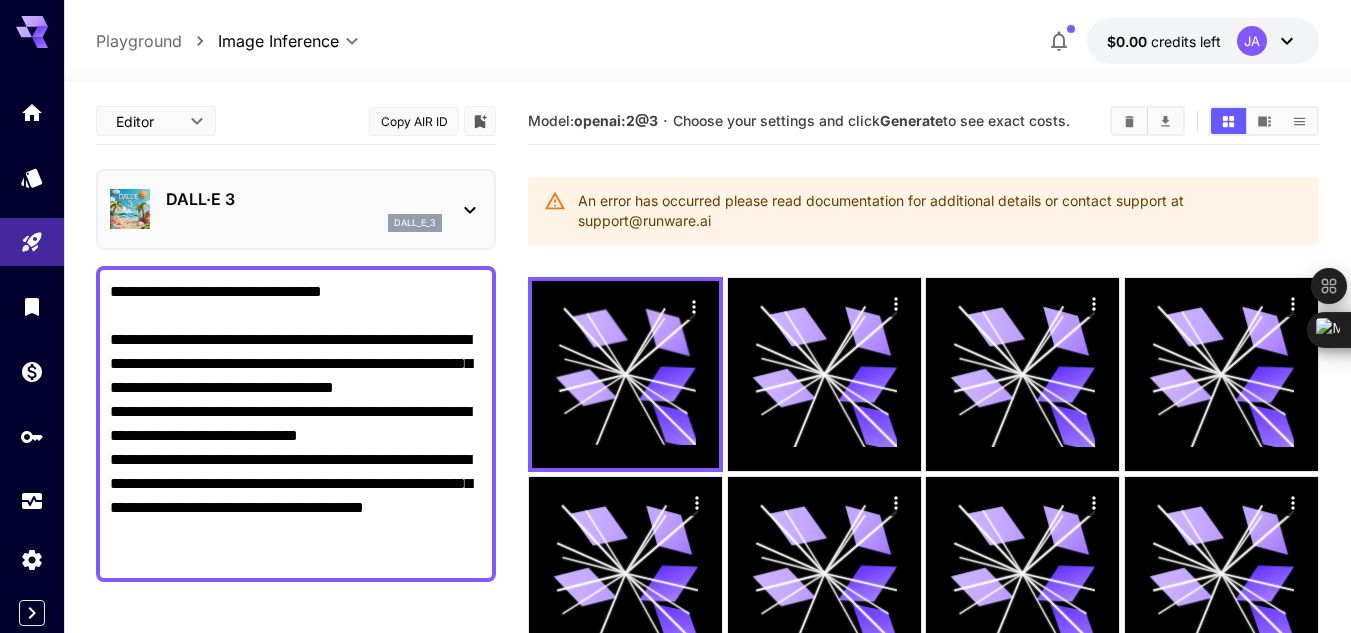 click on "**********" at bounding box center (675, 663) 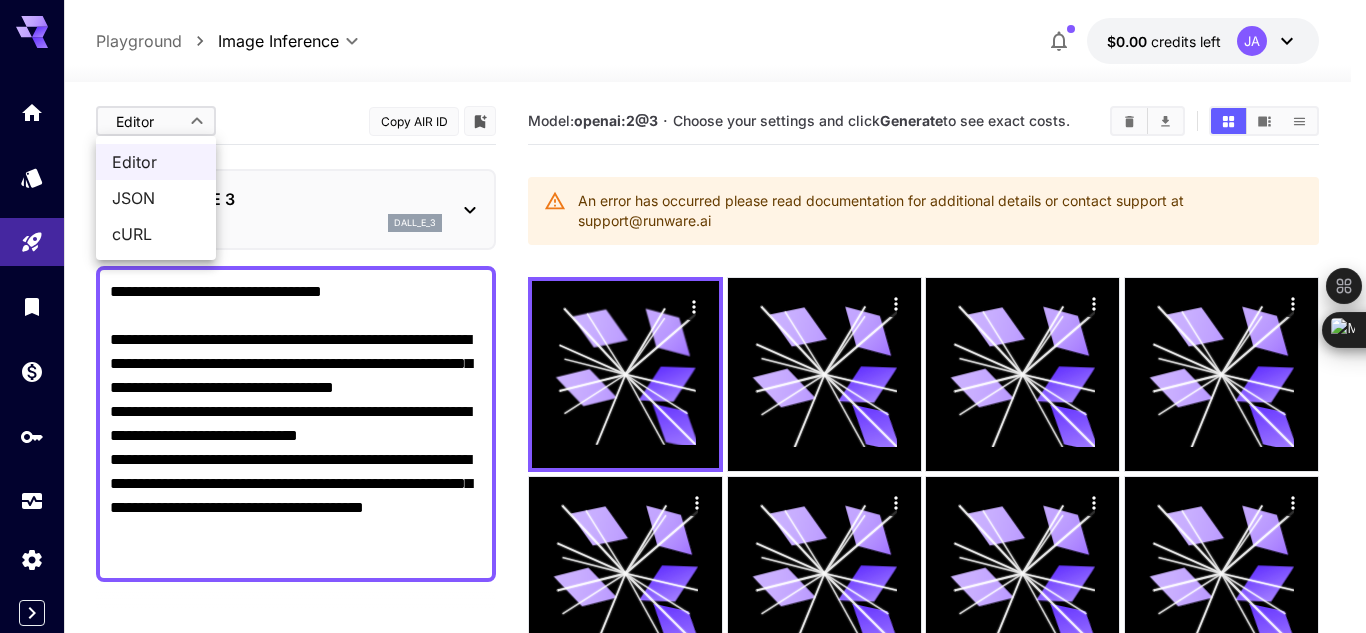 click at bounding box center [683, 316] 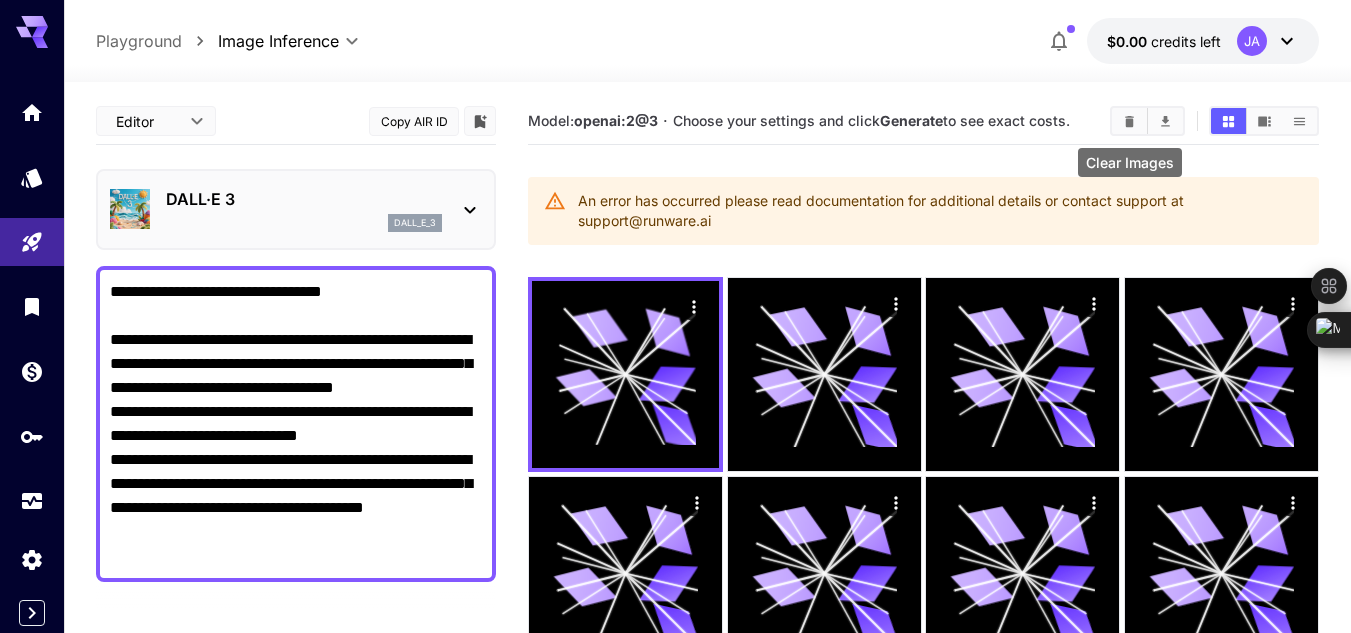 click at bounding box center (1129, 121) 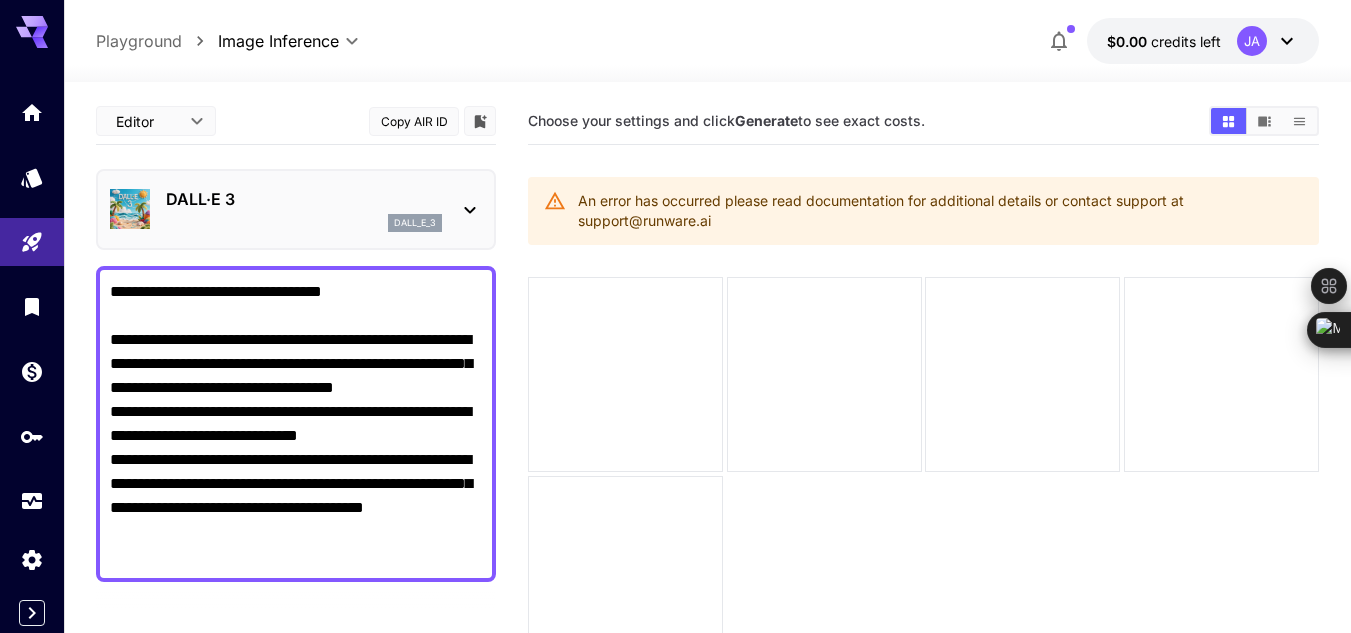 click 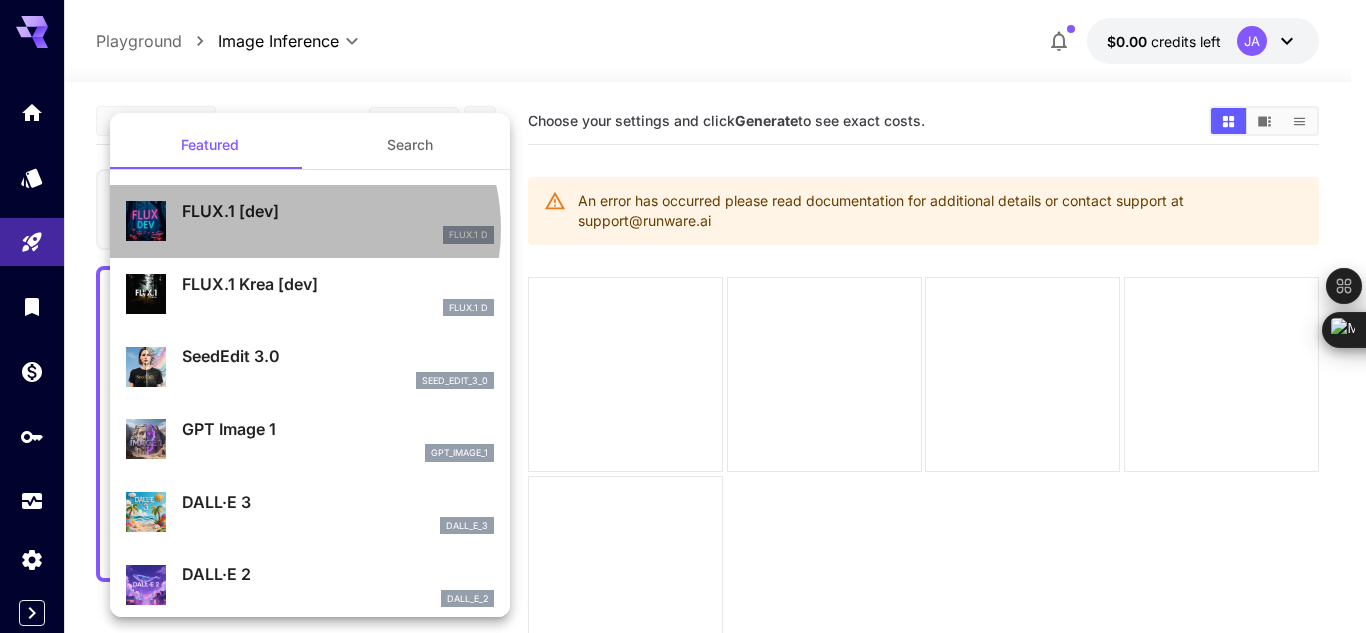 click on "FLUX.1 D" at bounding box center (338, 235) 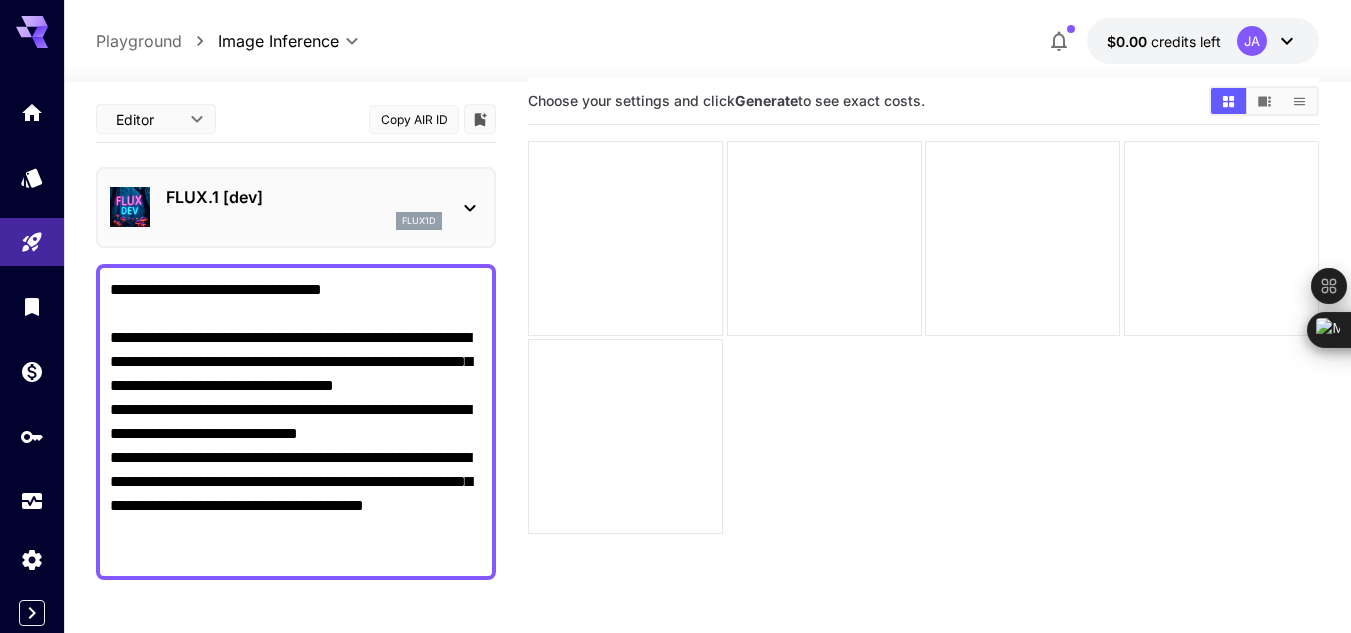 scroll, scrollTop: 158, scrollLeft: 0, axis: vertical 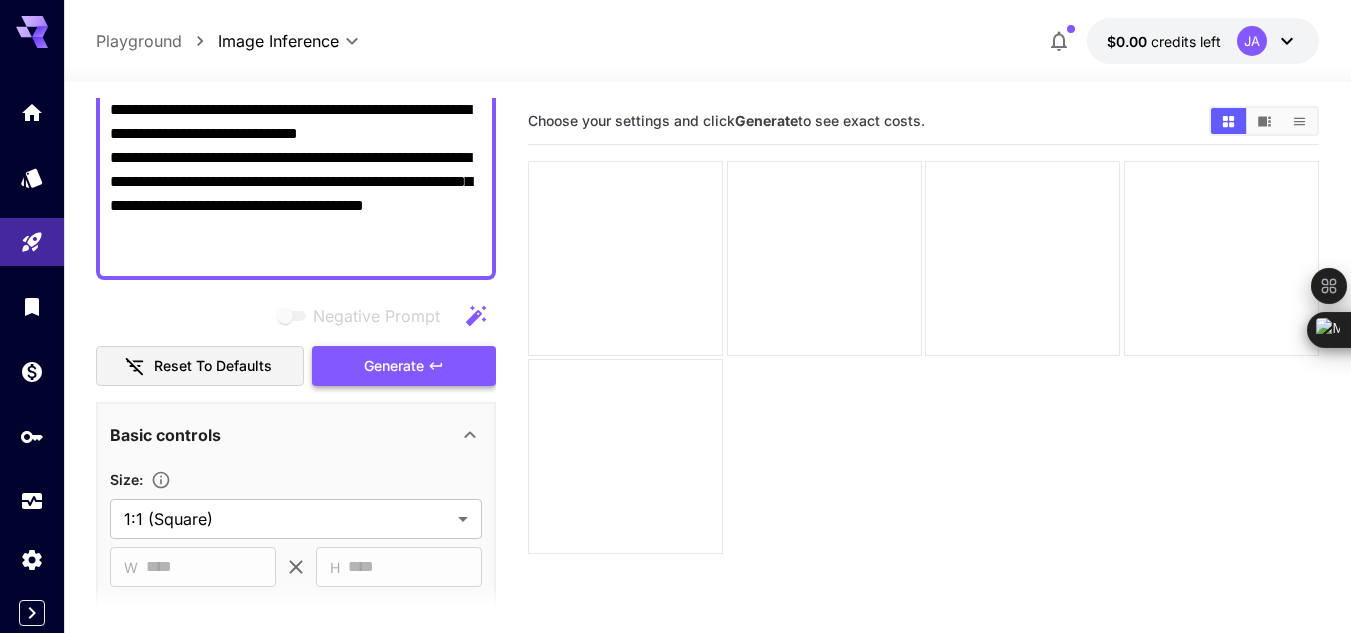 click on "Generate" at bounding box center [404, 366] 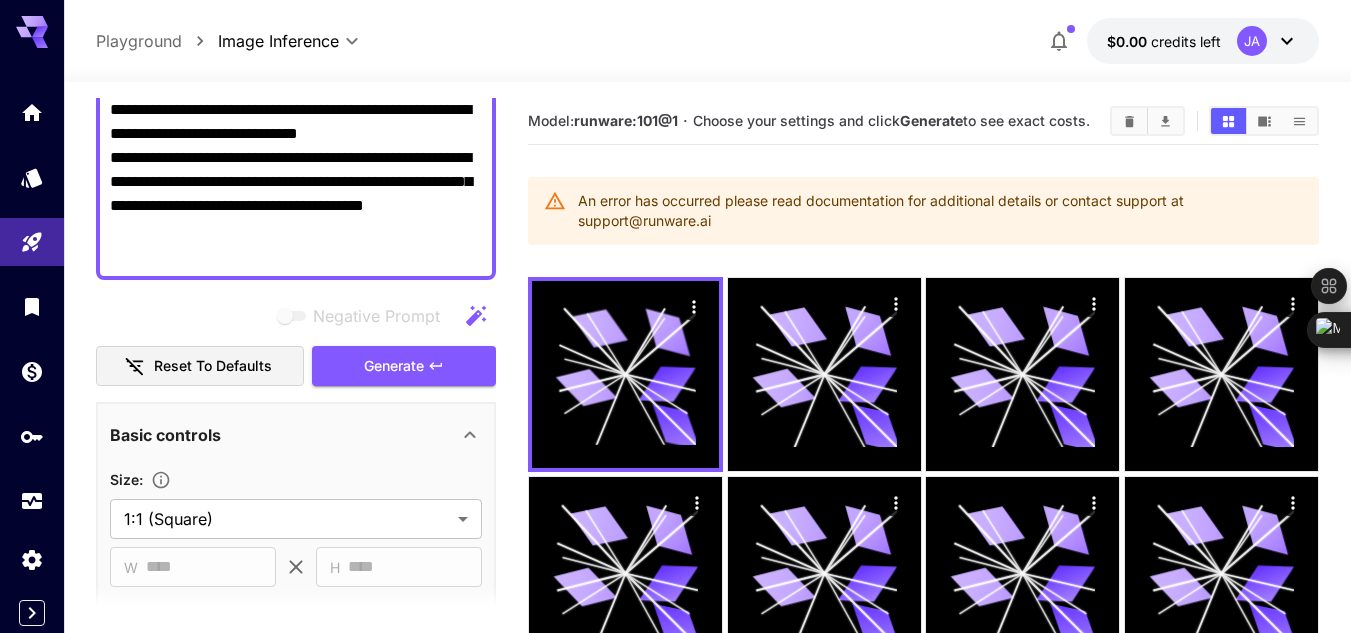 click on "**********" at bounding box center (296, 122) 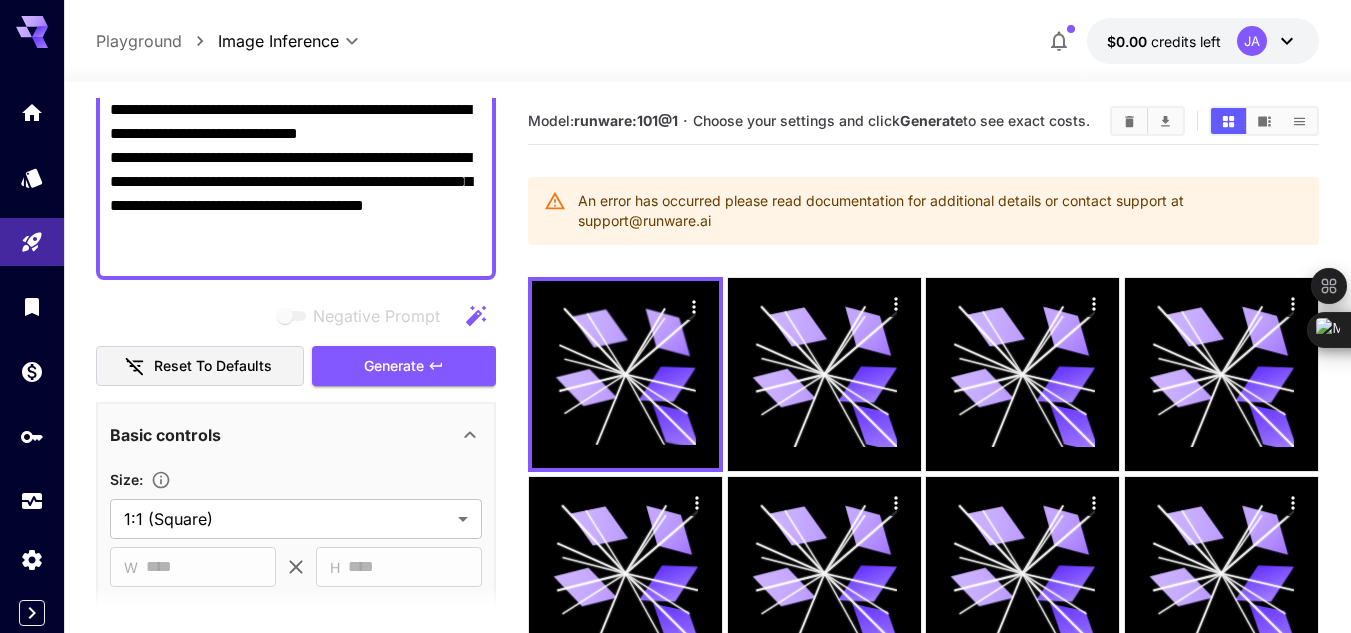 click on "**********" at bounding box center (296, 122) 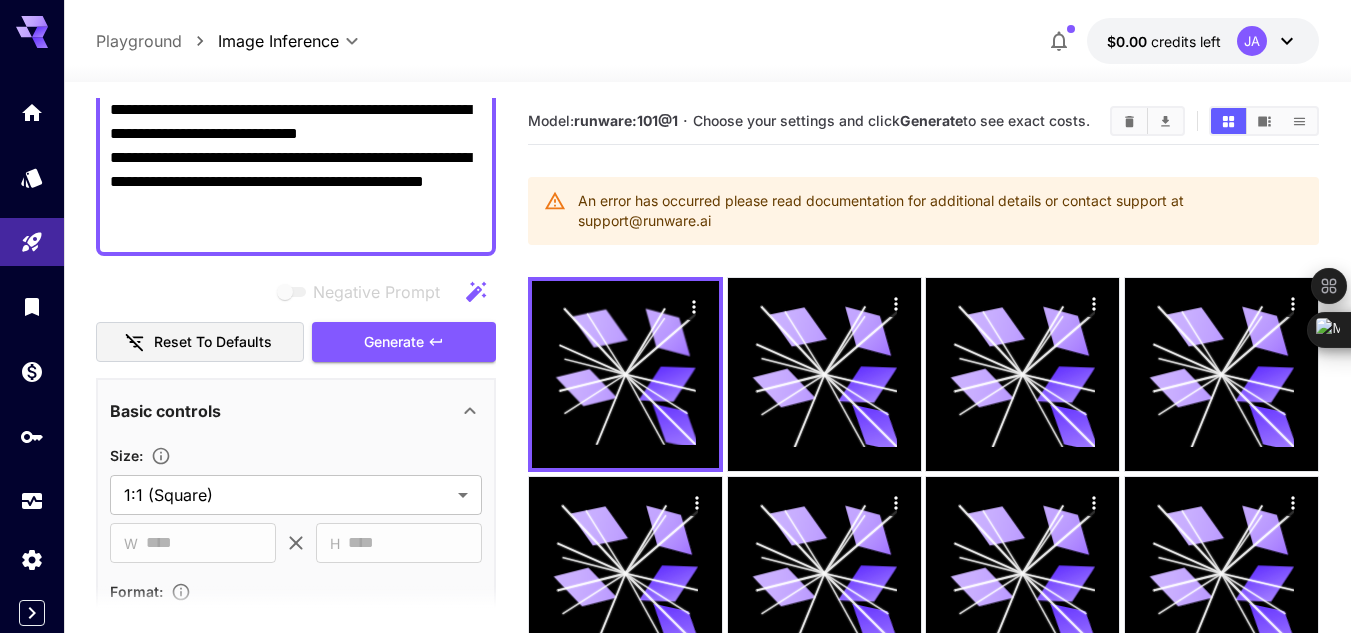 click on "**********" at bounding box center [296, 110] 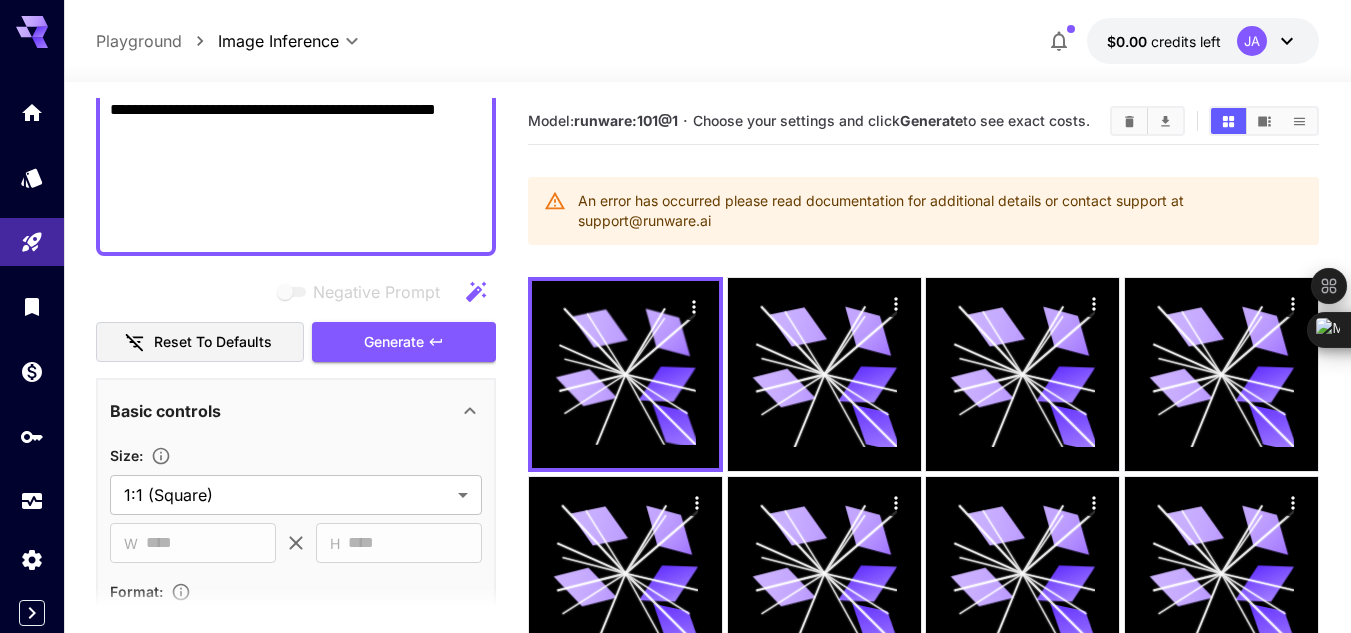 type on "**********" 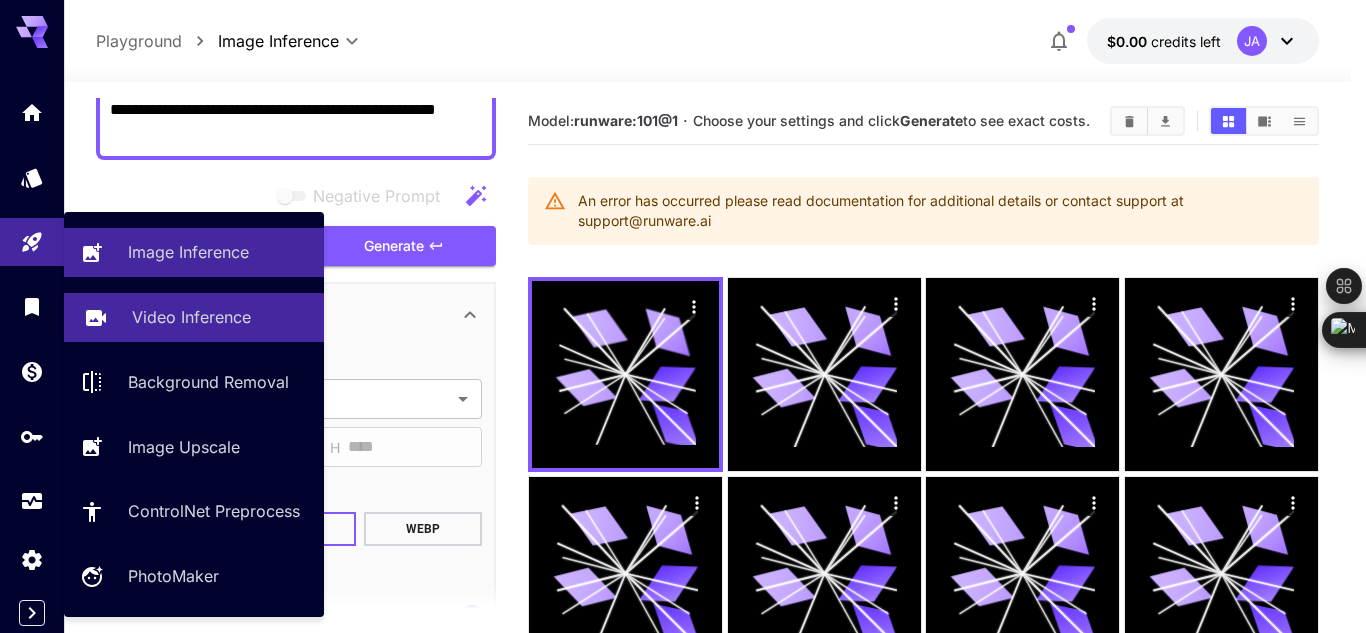 click on "Video Inference" at bounding box center [194, 317] 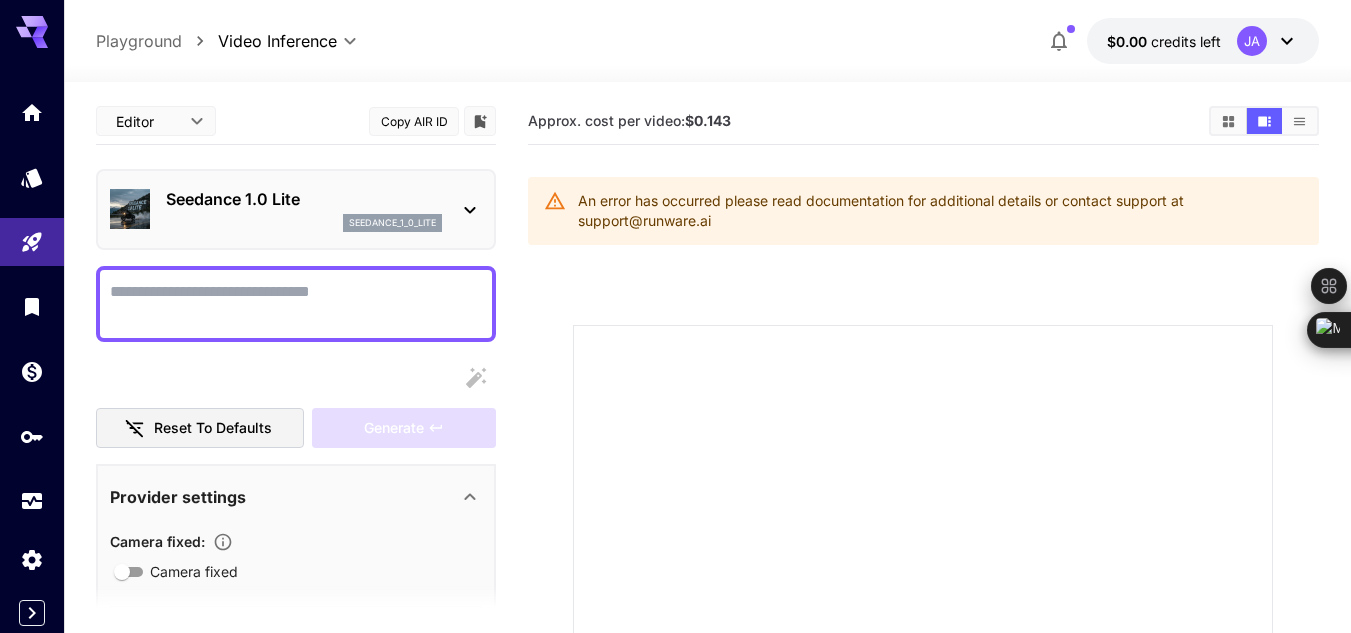 click on "Camera fixed" at bounding box center [296, 304] 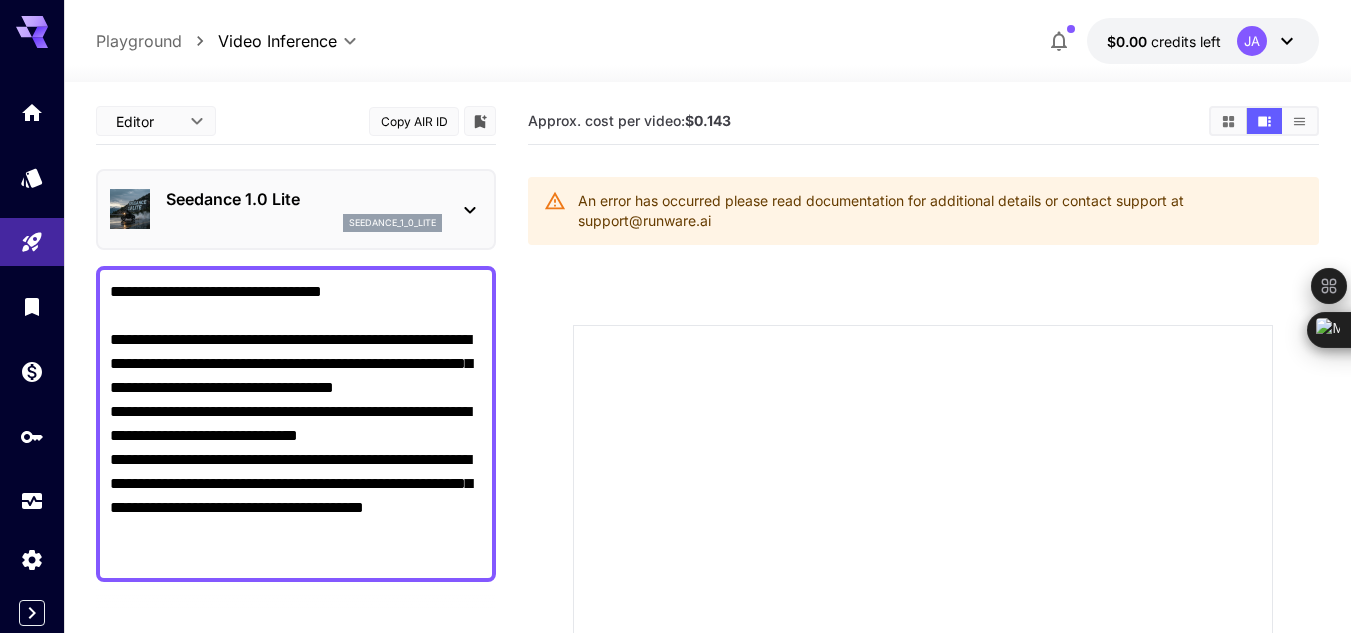 type on "**********" 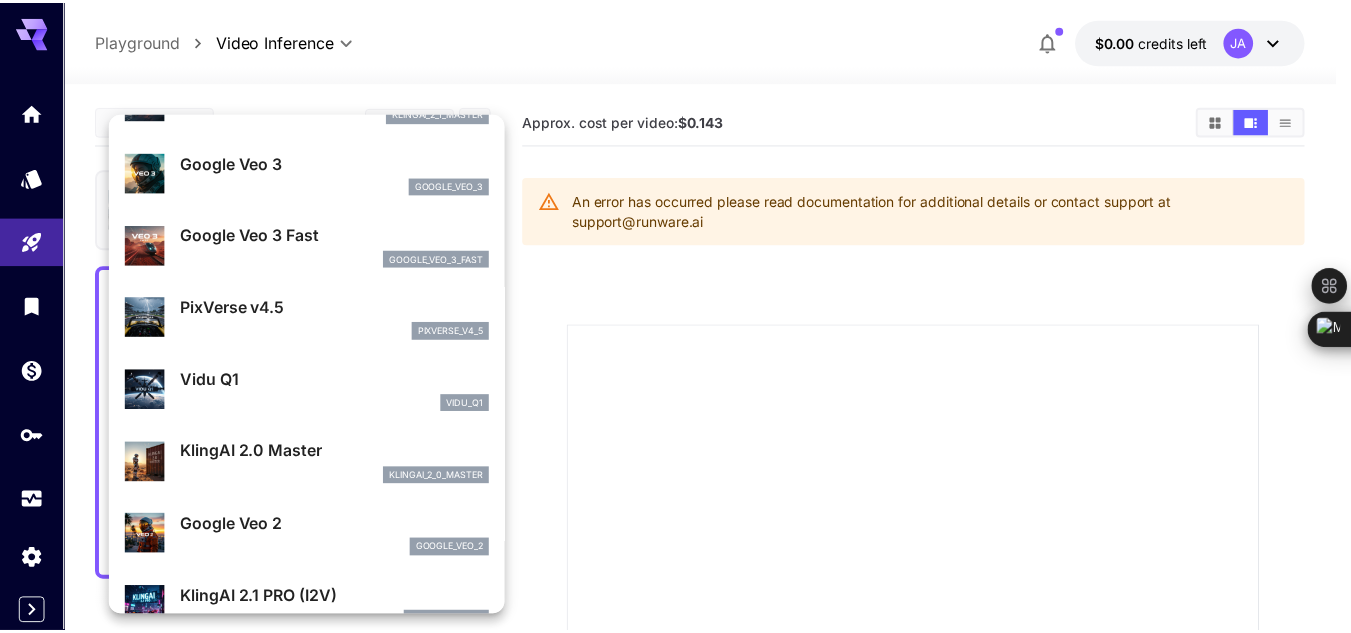 scroll, scrollTop: 337, scrollLeft: 0, axis: vertical 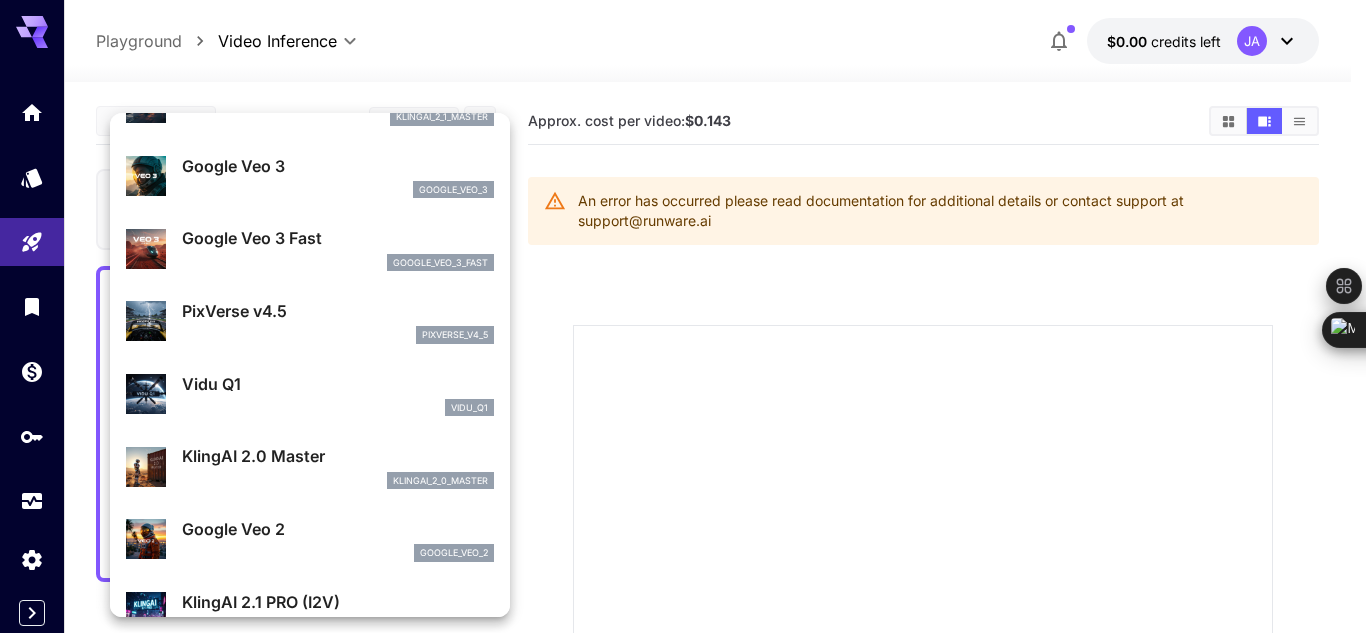 click on "Google Veo 2" at bounding box center [338, 529] 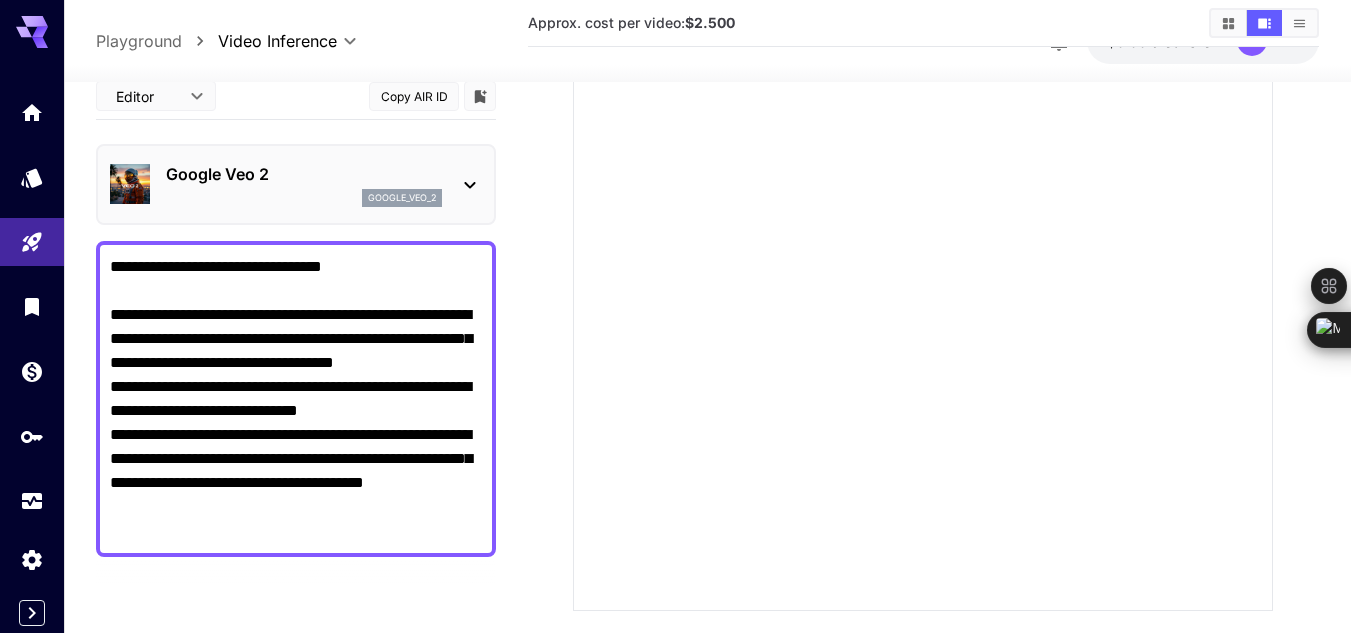 scroll, scrollTop: 336, scrollLeft: 0, axis: vertical 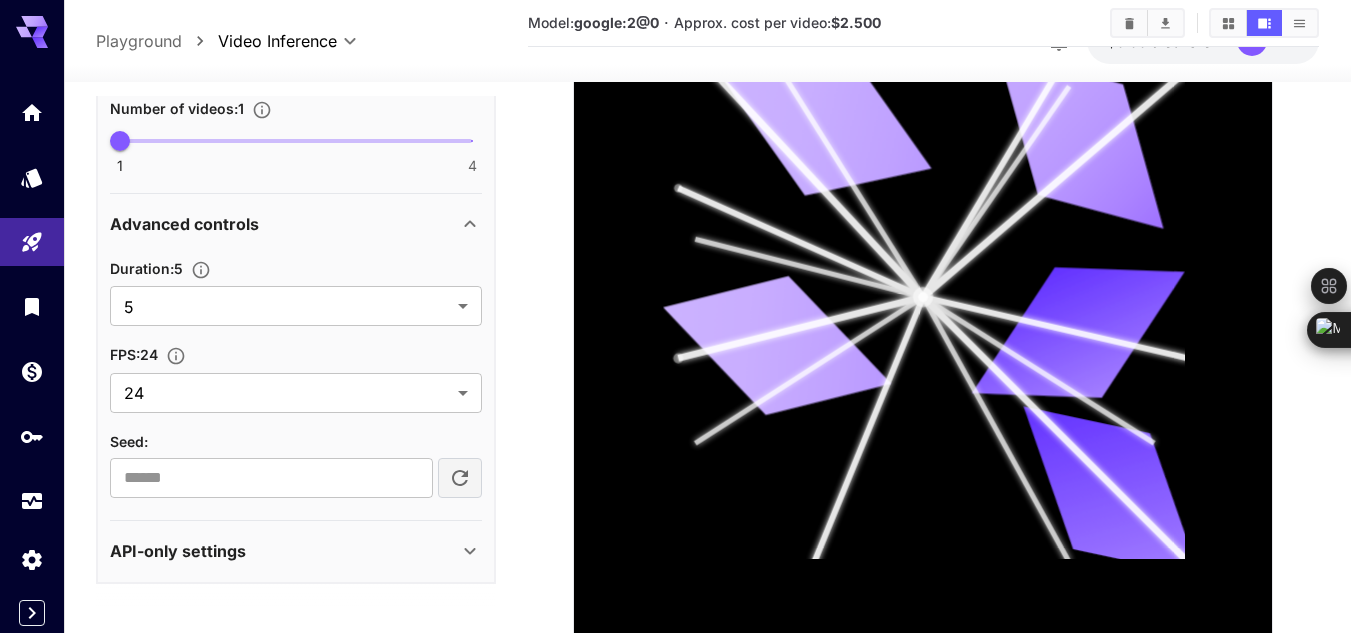 click 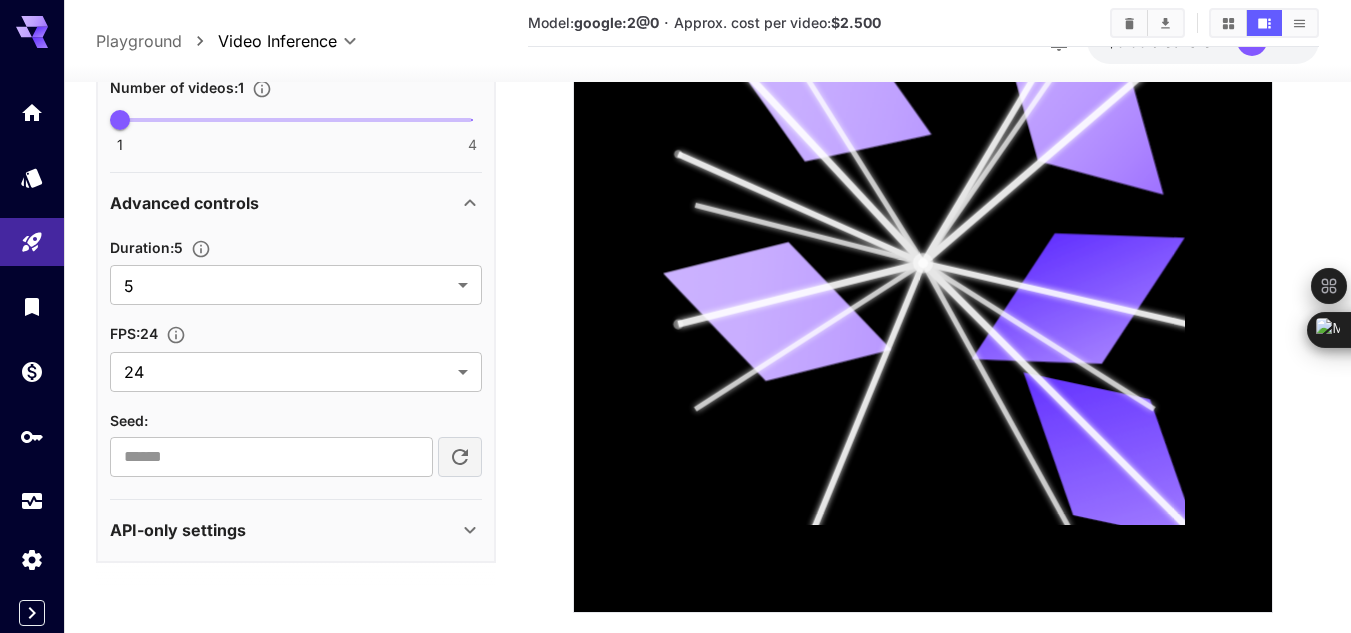 scroll, scrollTop: 572, scrollLeft: 0, axis: vertical 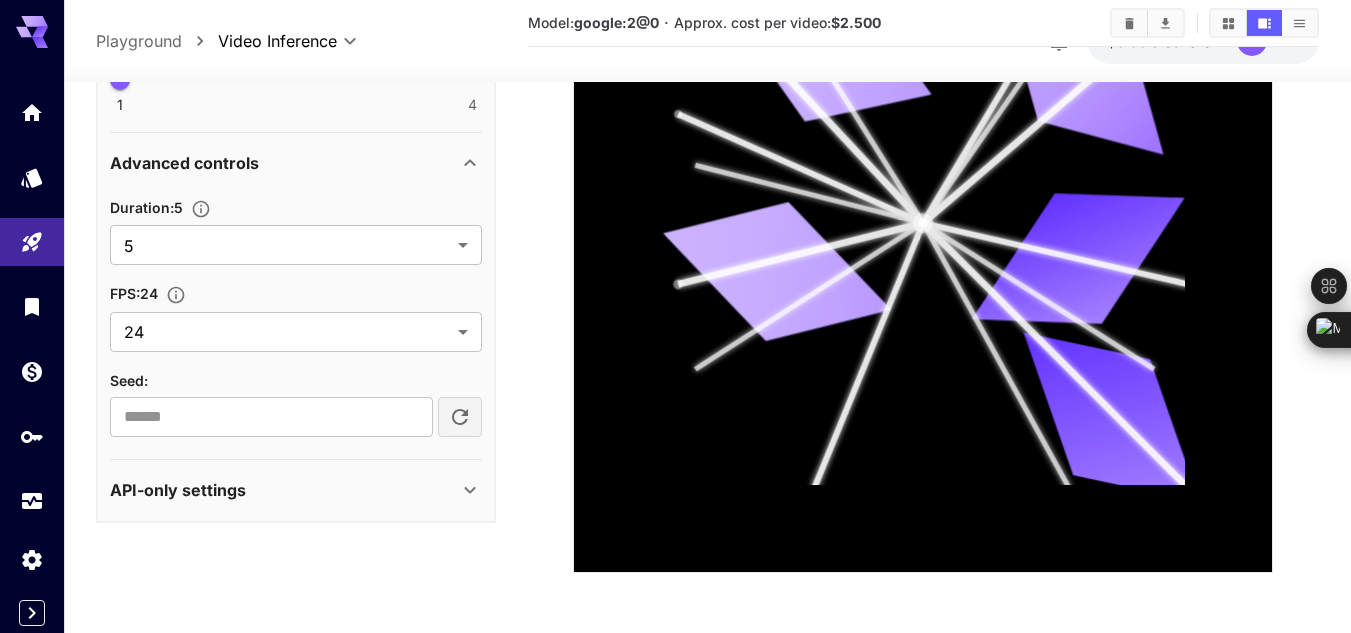 click on "Seed :" at bounding box center (296, 380) 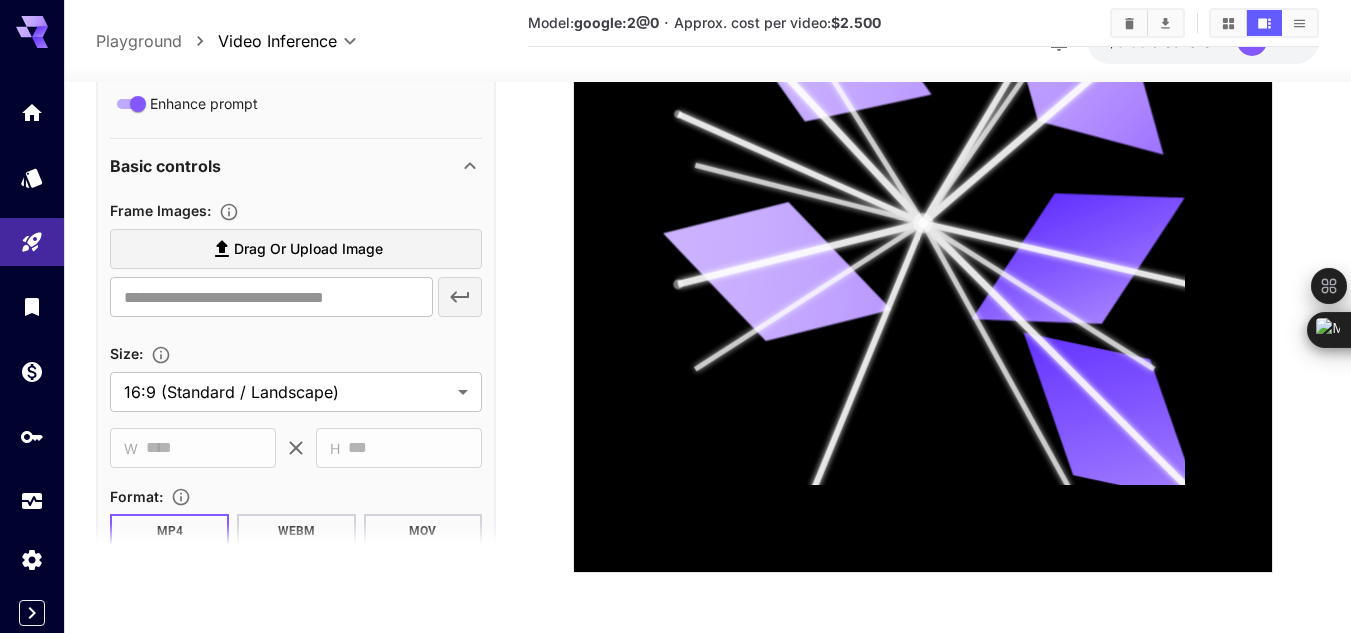 scroll, scrollTop: 643, scrollLeft: 0, axis: vertical 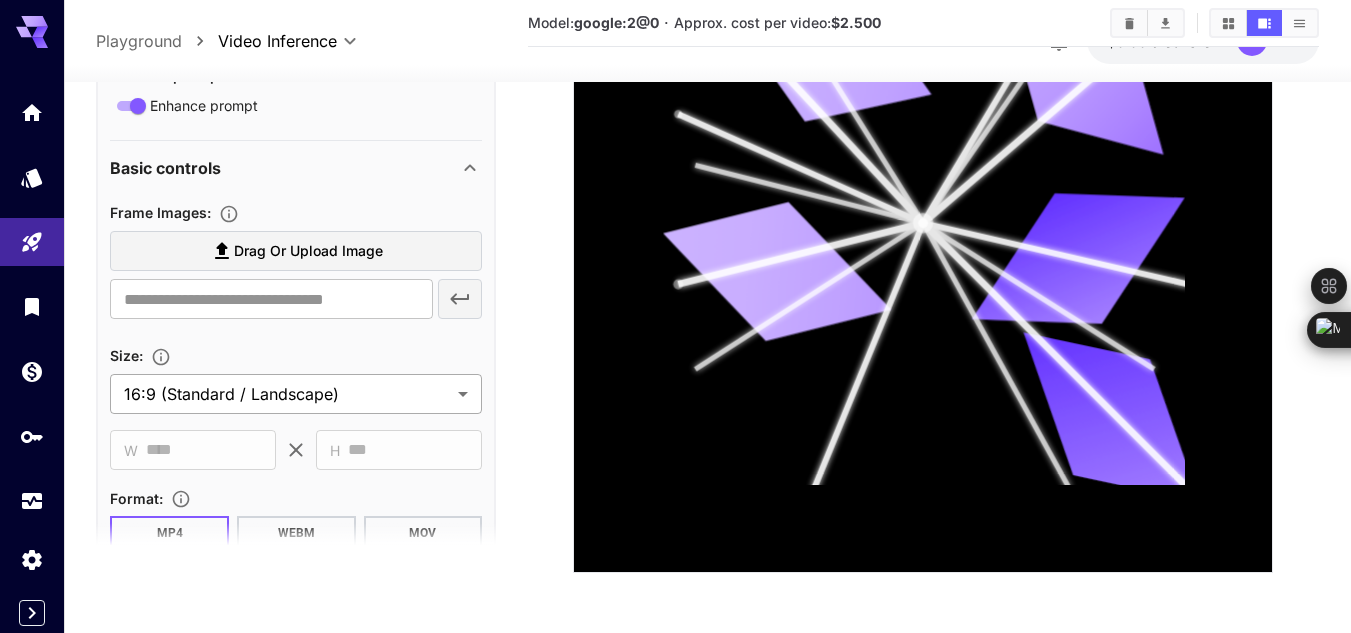 click on "**********" at bounding box center [675, 30] 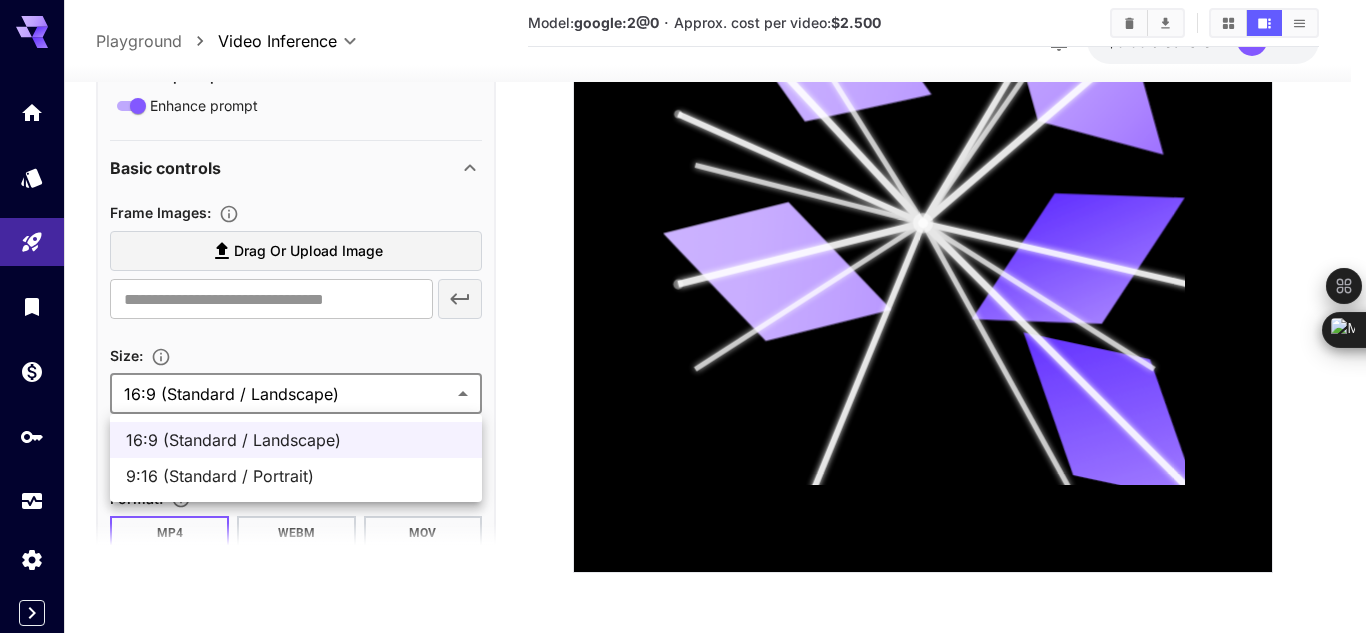 click on "9:16 (Standard / Portrait)" at bounding box center [296, 476] 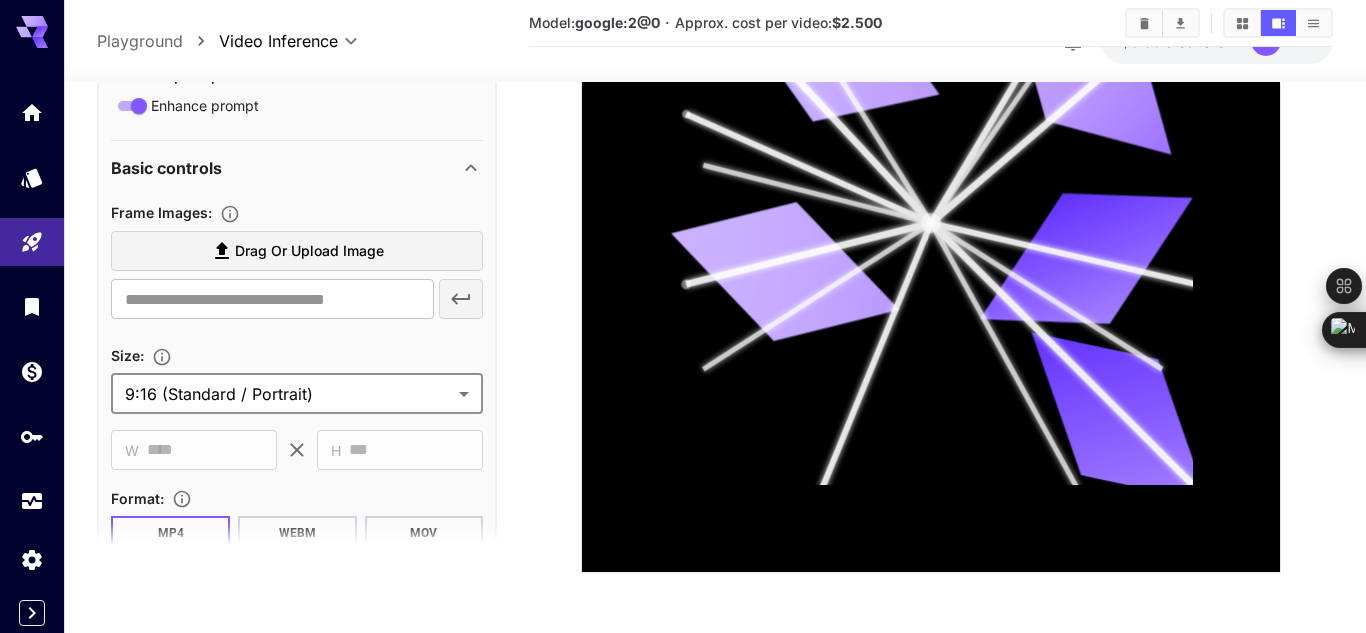 type on "**********" 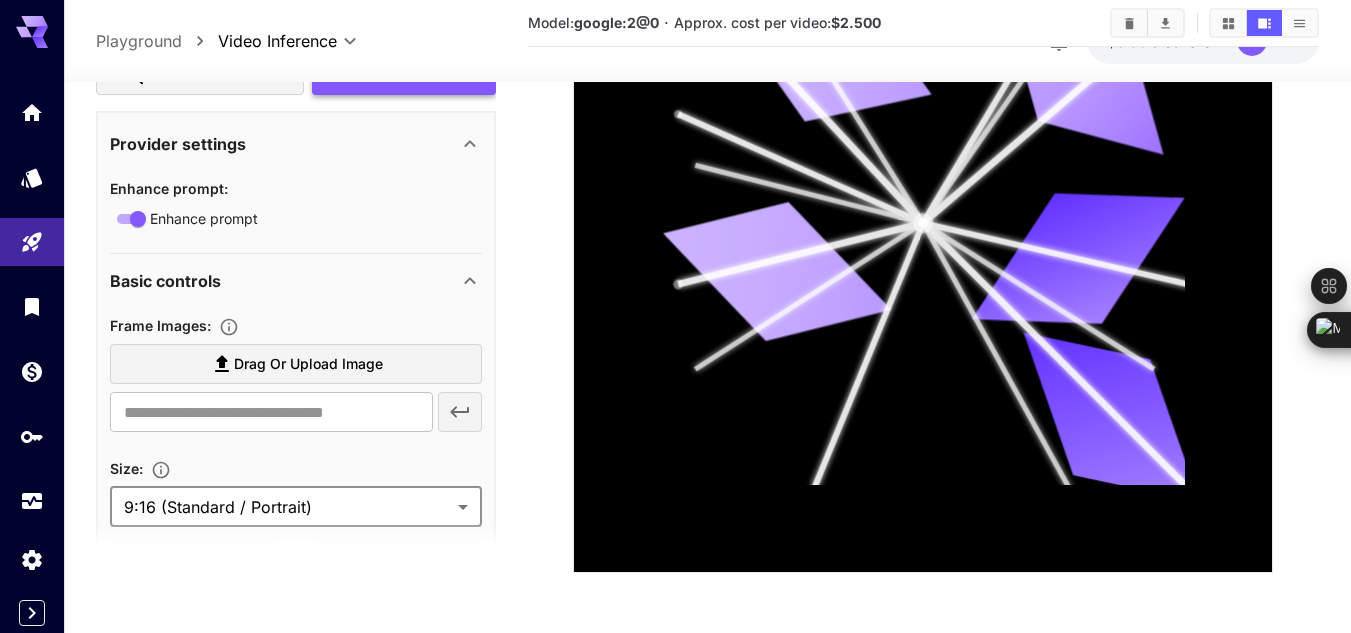 scroll, scrollTop: 520, scrollLeft: 0, axis: vertical 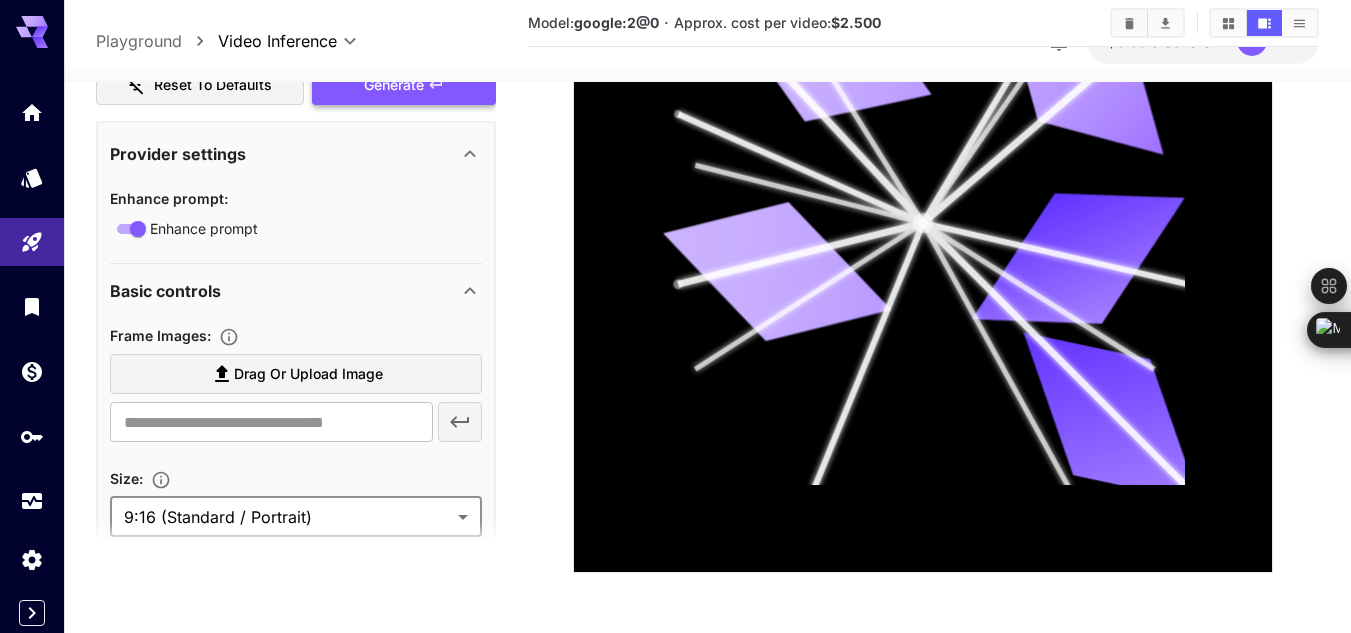 click on "Drag or upload image" at bounding box center [296, 374] 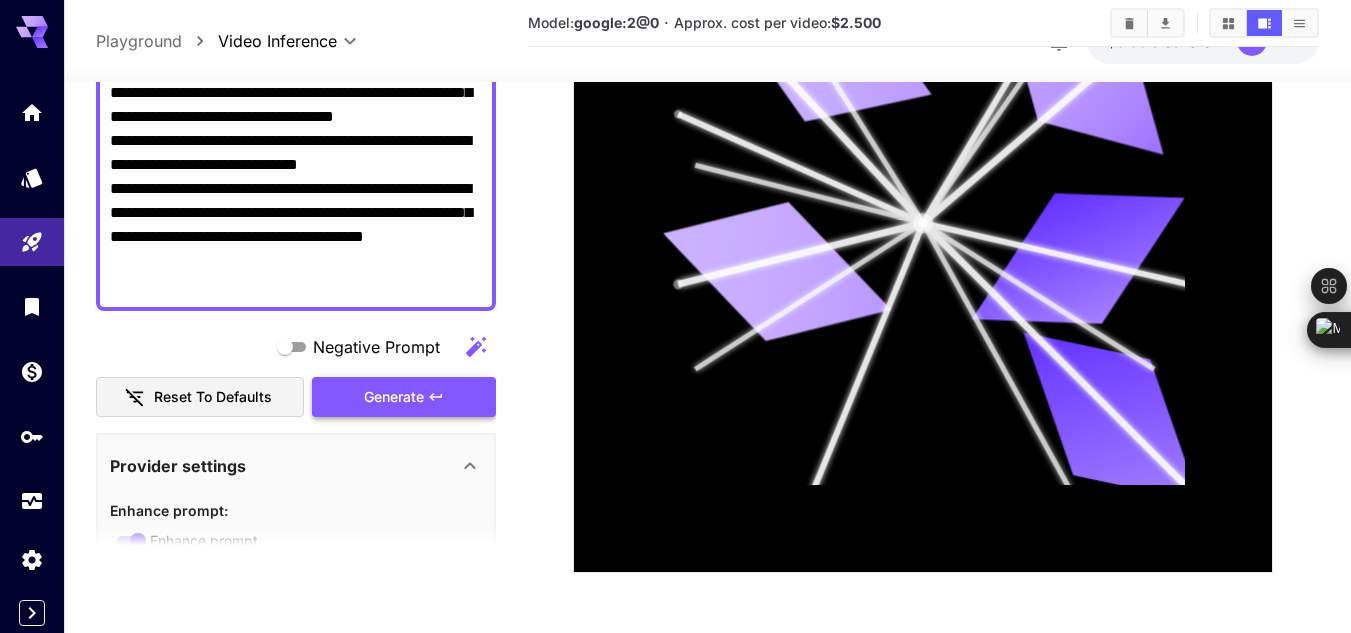 scroll, scrollTop: 206, scrollLeft: 0, axis: vertical 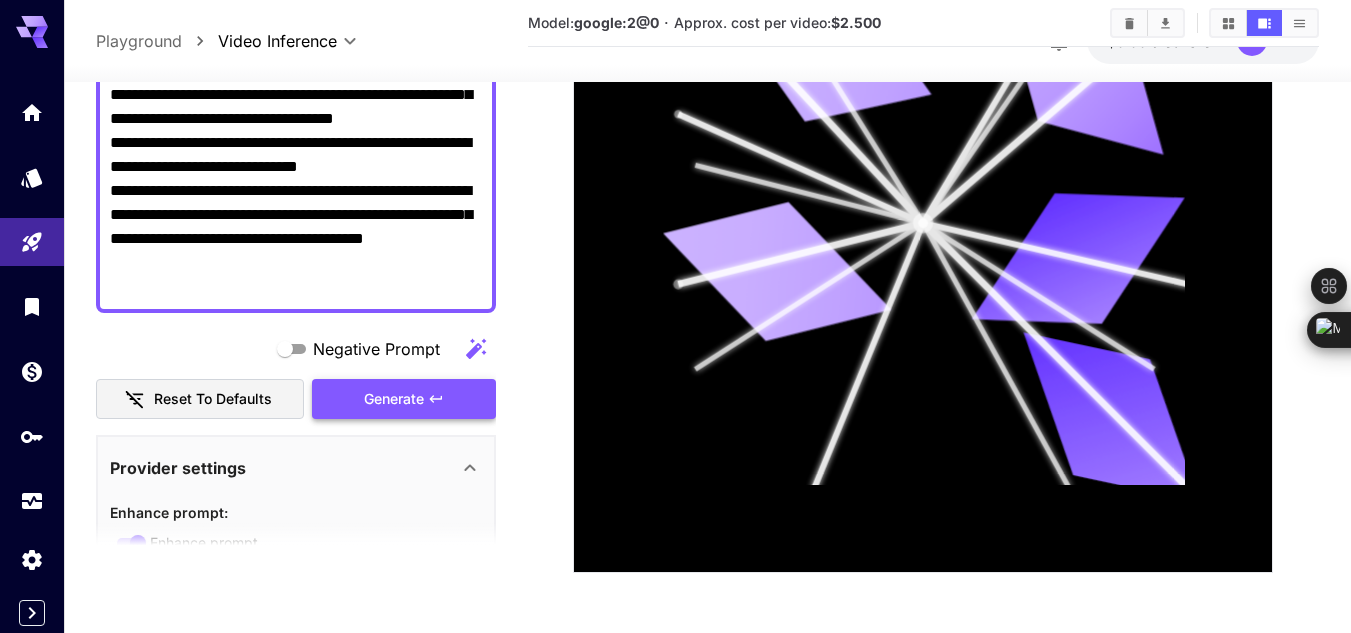 click on "Generate" at bounding box center [404, 399] 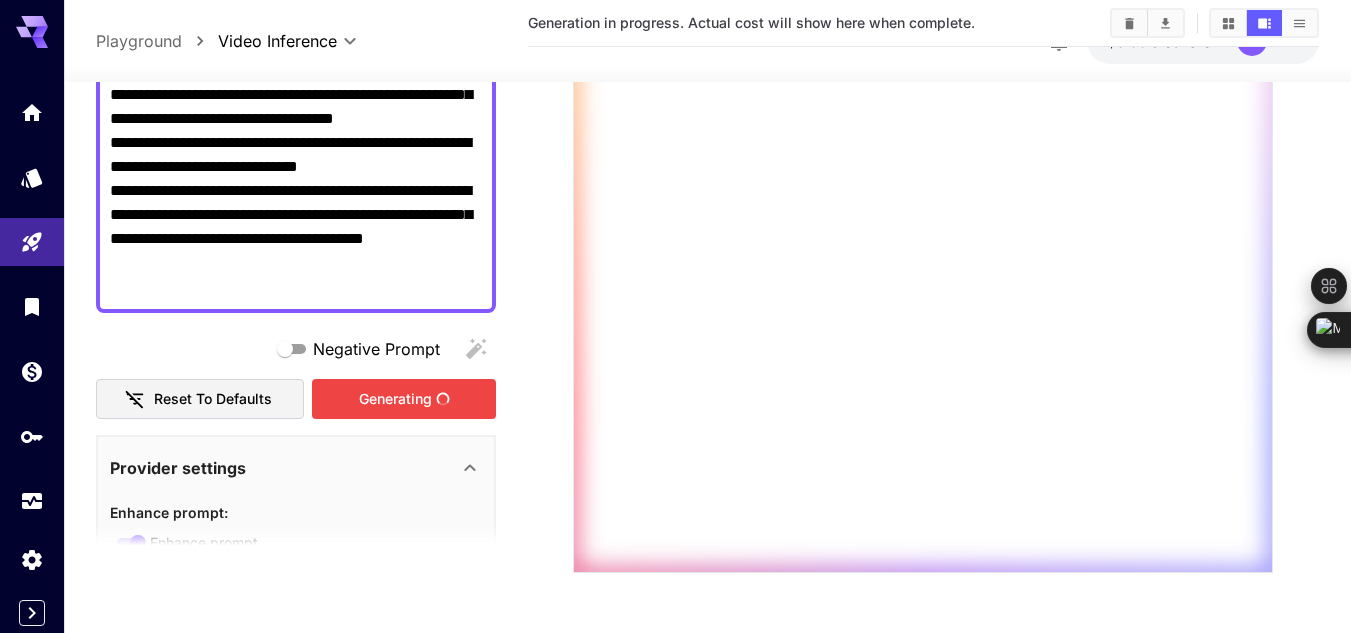 scroll, scrollTop: 456, scrollLeft: 0, axis: vertical 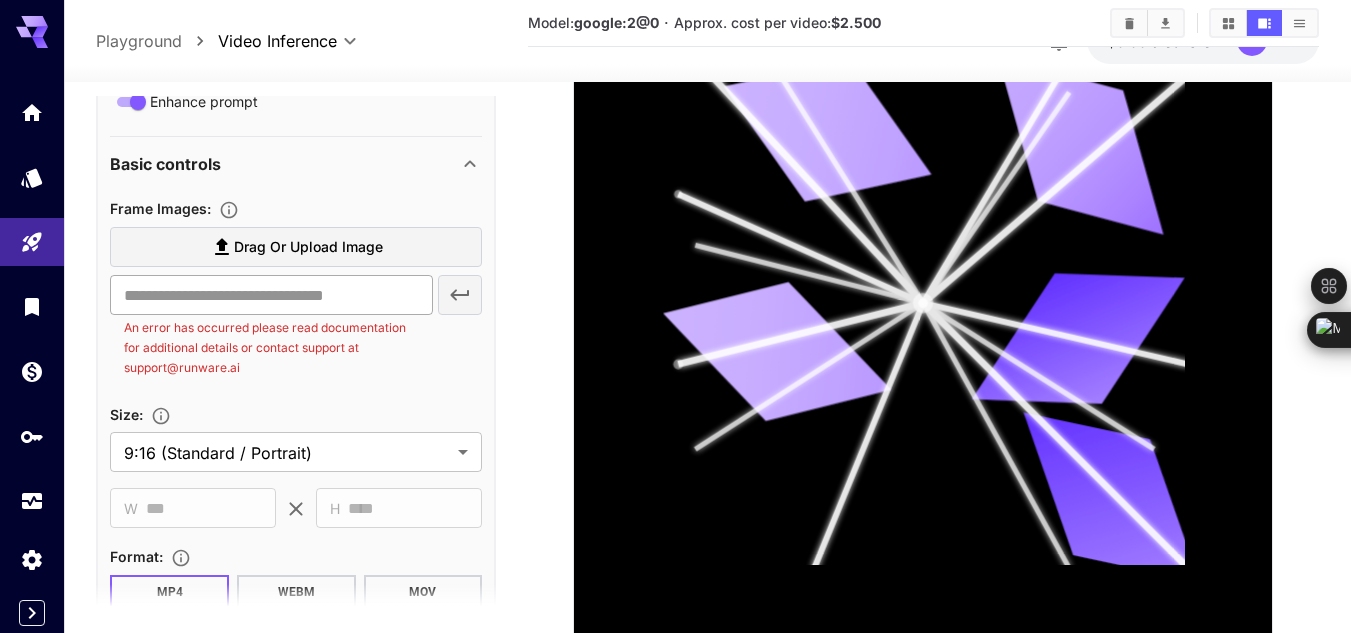click at bounding box center (271, 295) 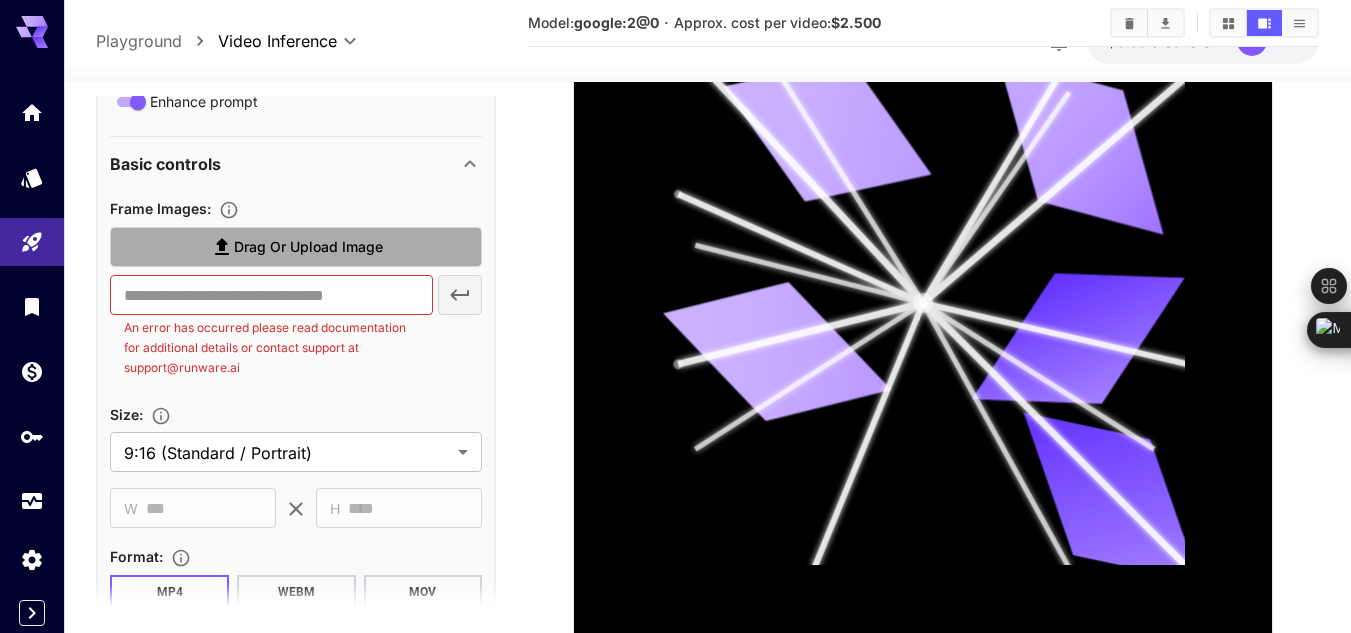 click on "Drag or upload image" at bounding box center (308, 247) 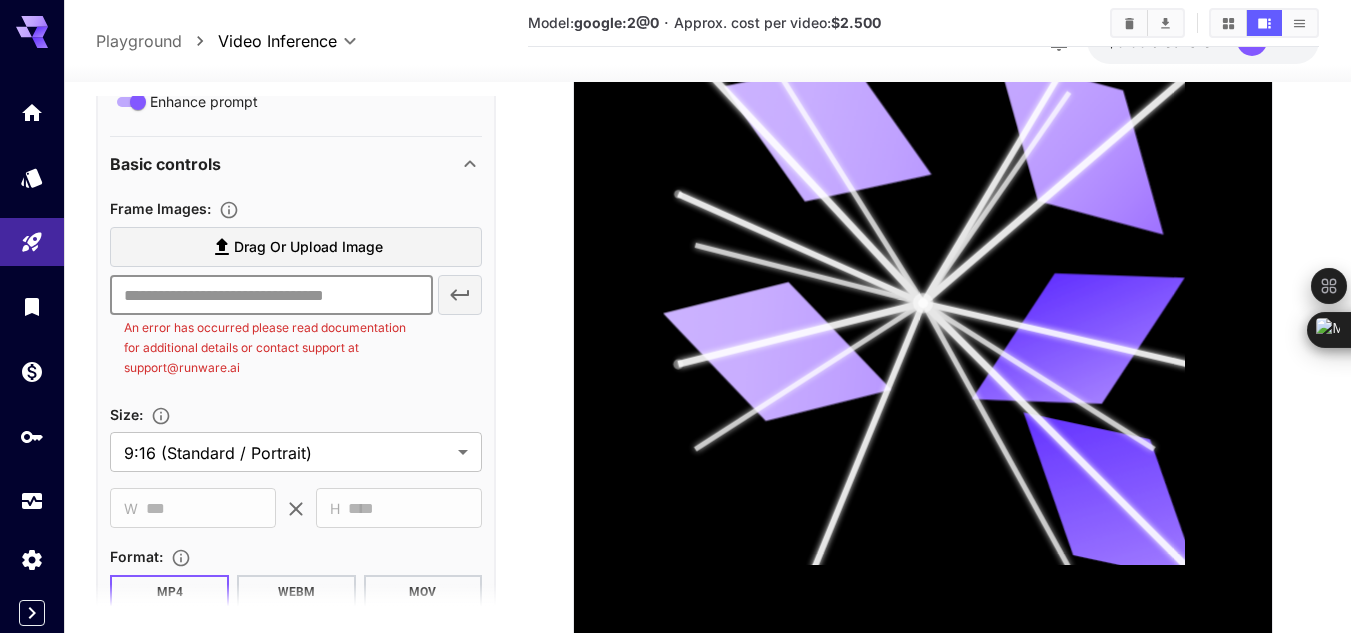 click at bounding box center [271, 295] 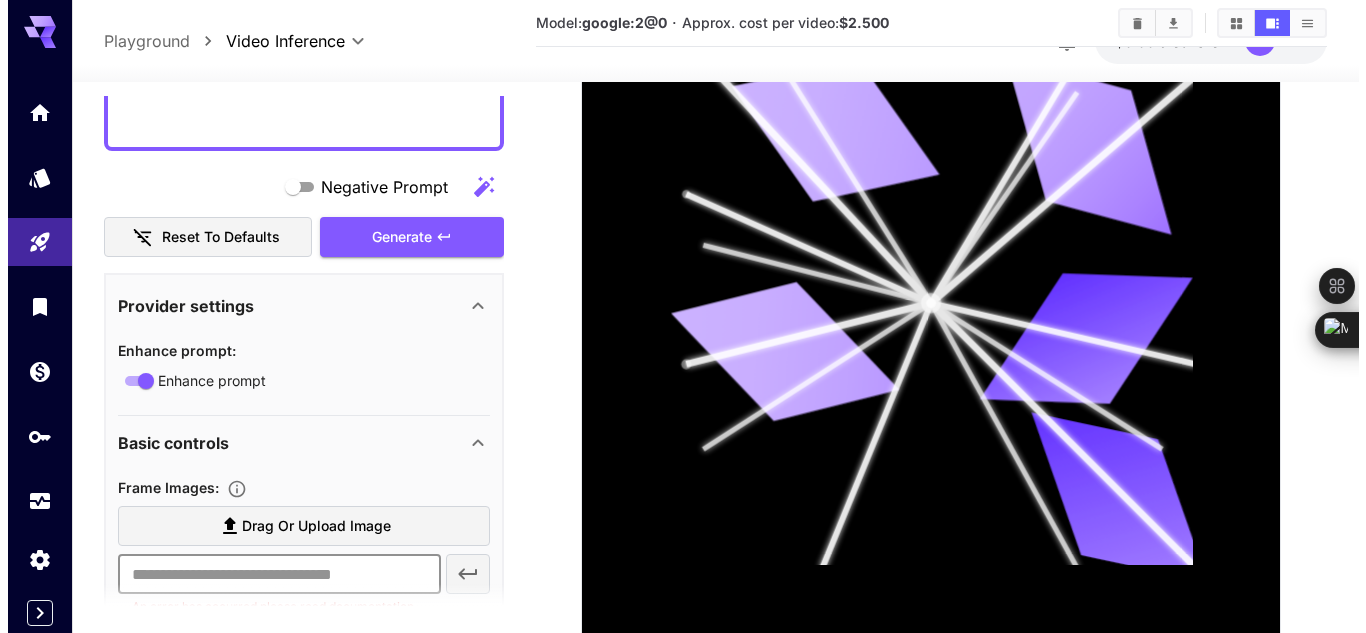 scroll, scrollTop: 0, scrollLeft: 0, axis: both 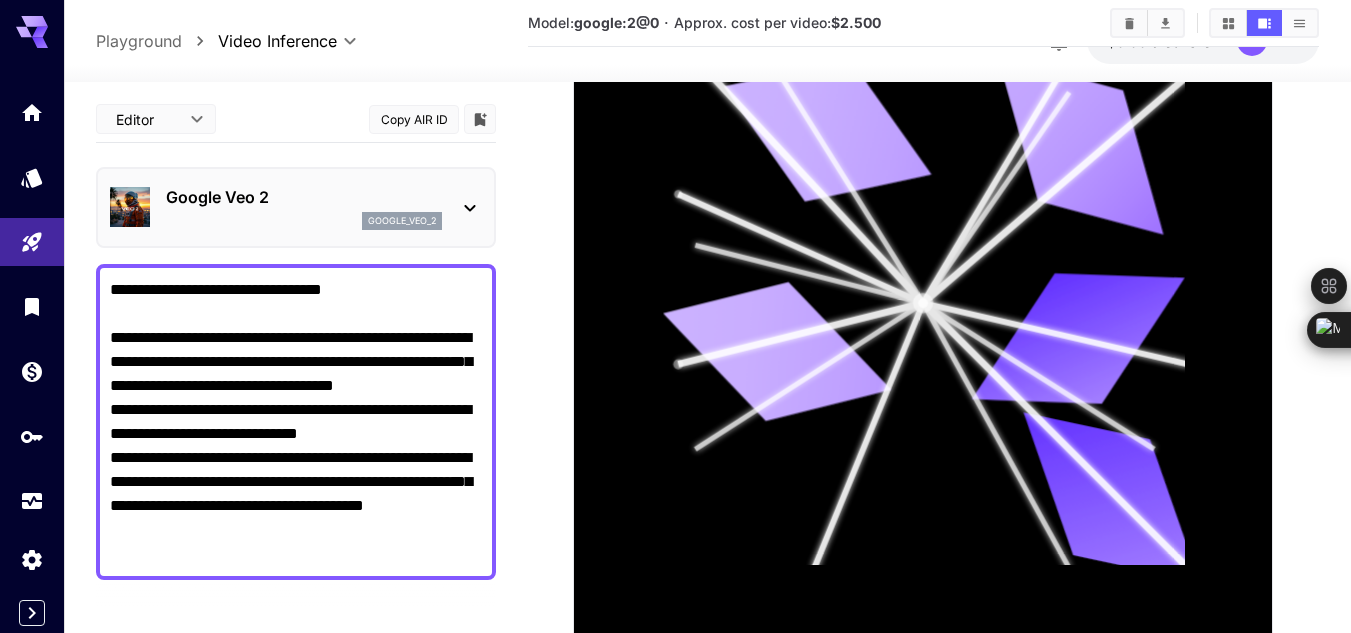 click on "Google Veo 2" at bounding box center (304, 197) 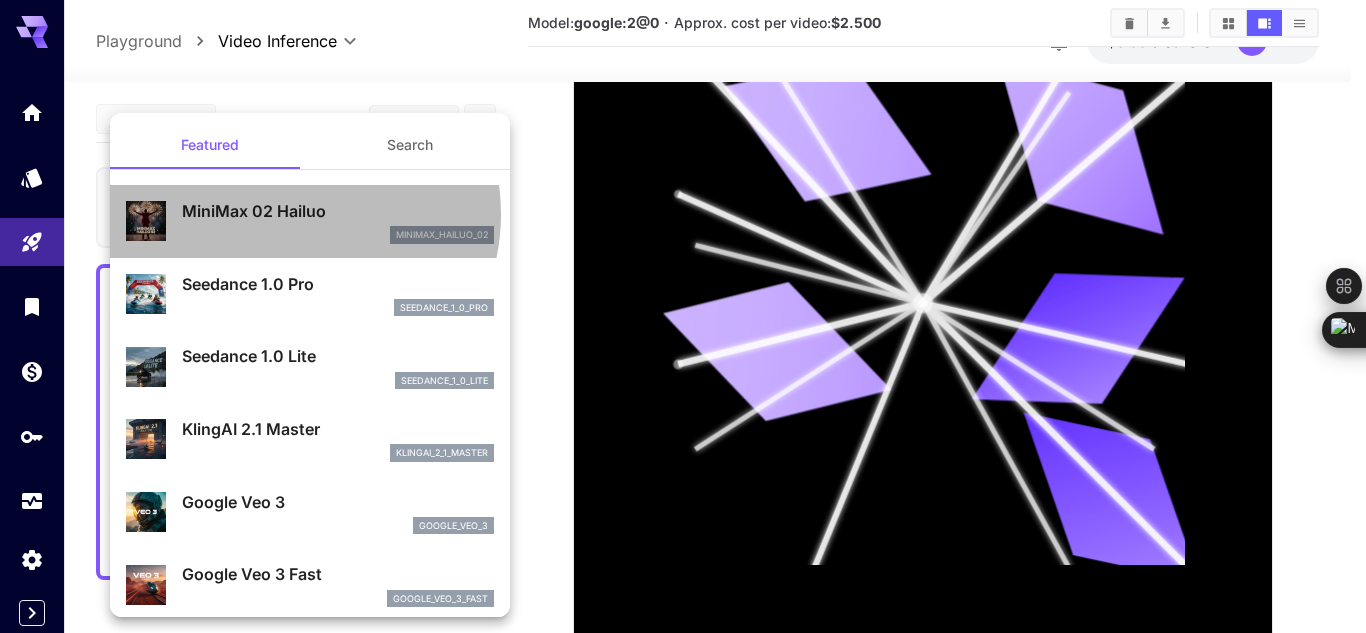 click on "MiniMax 02 Hailuo" at bounding box center (338, 211) 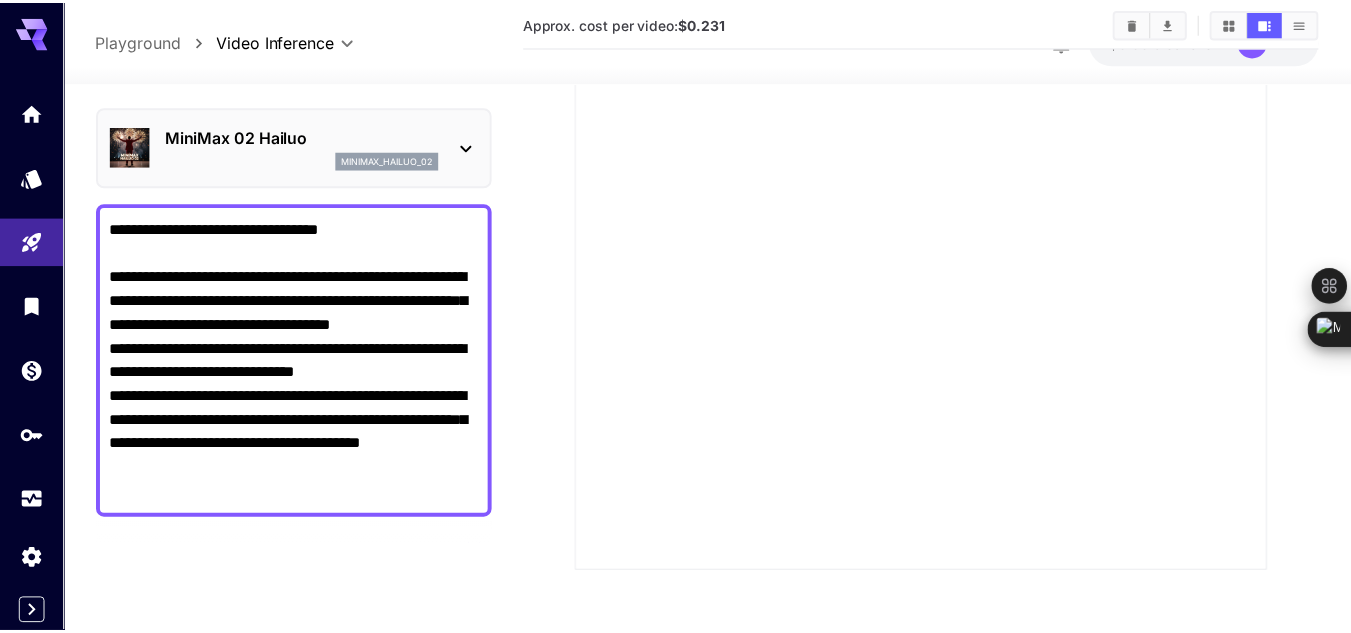scroll, scrollTop: 456, scrollLeft: 0, axis: vertical 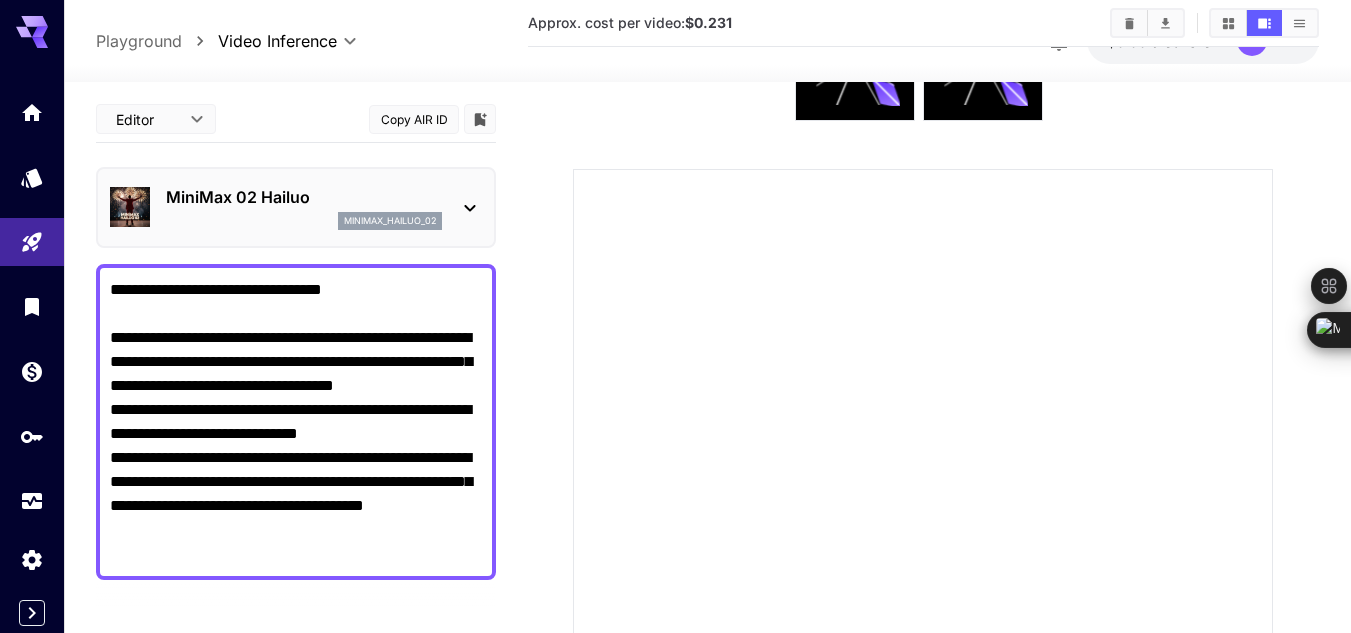 click on "**********" at bounding box center [296, 422] 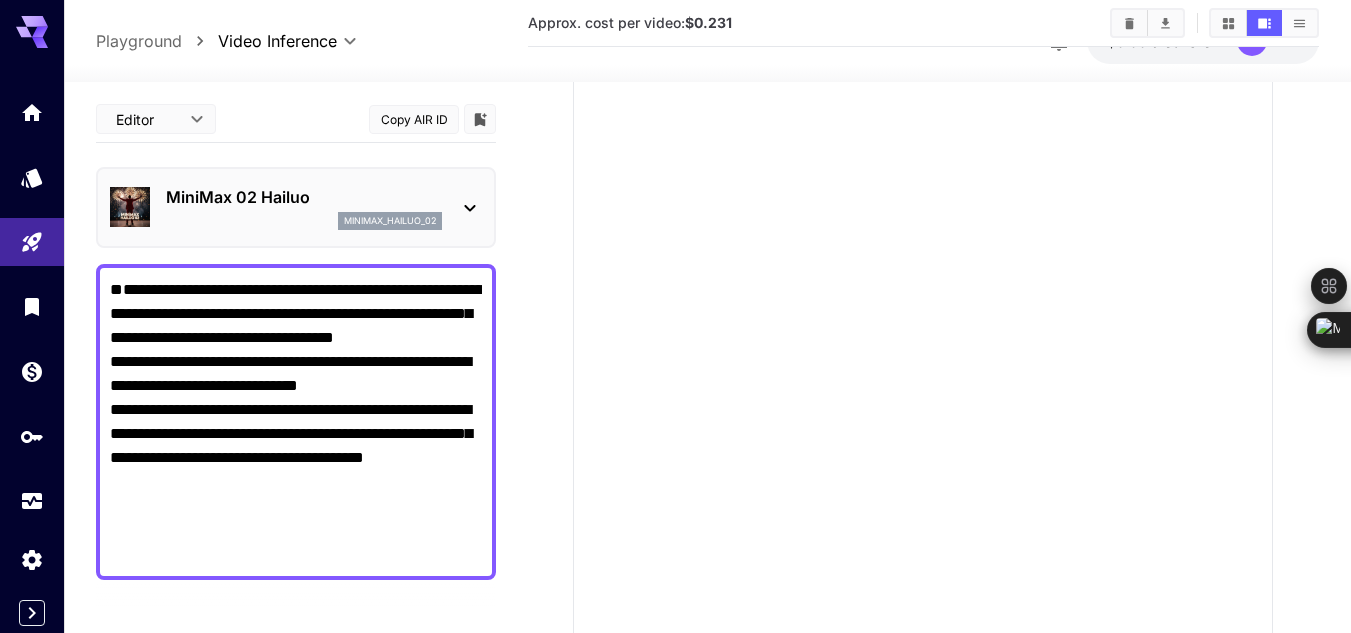 scroll, scrollTop: 395, scrollLeft: 0, axis: vertical 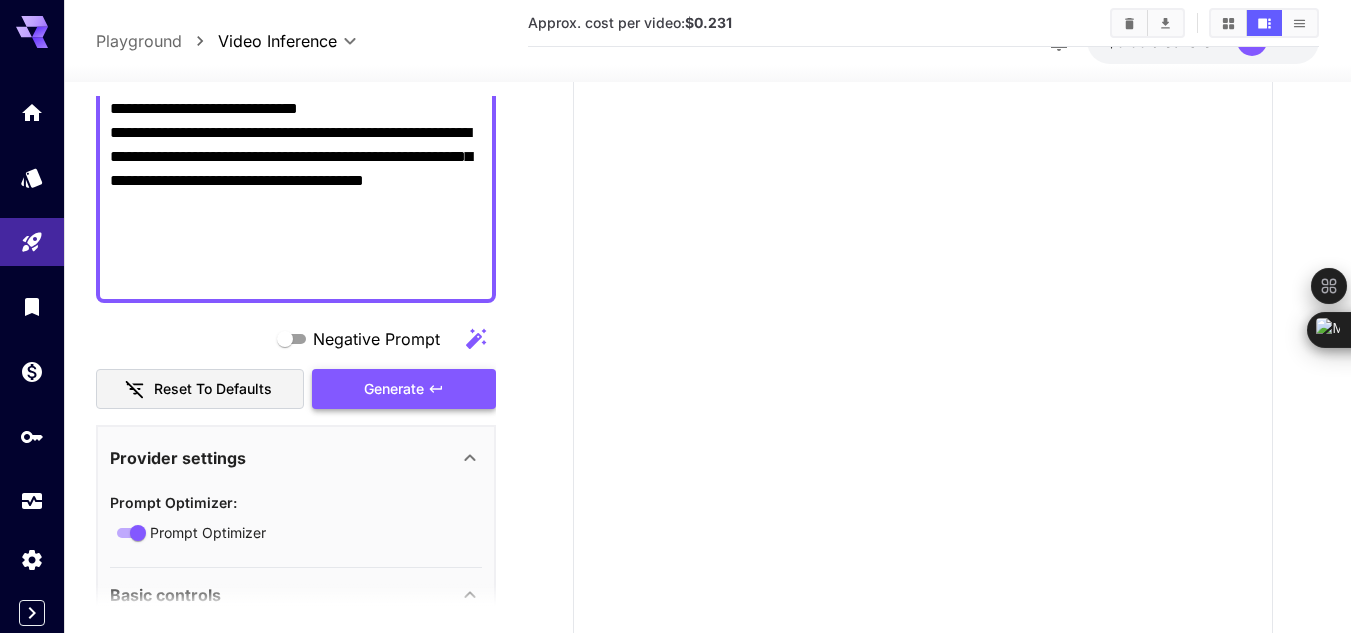 type on "**********" 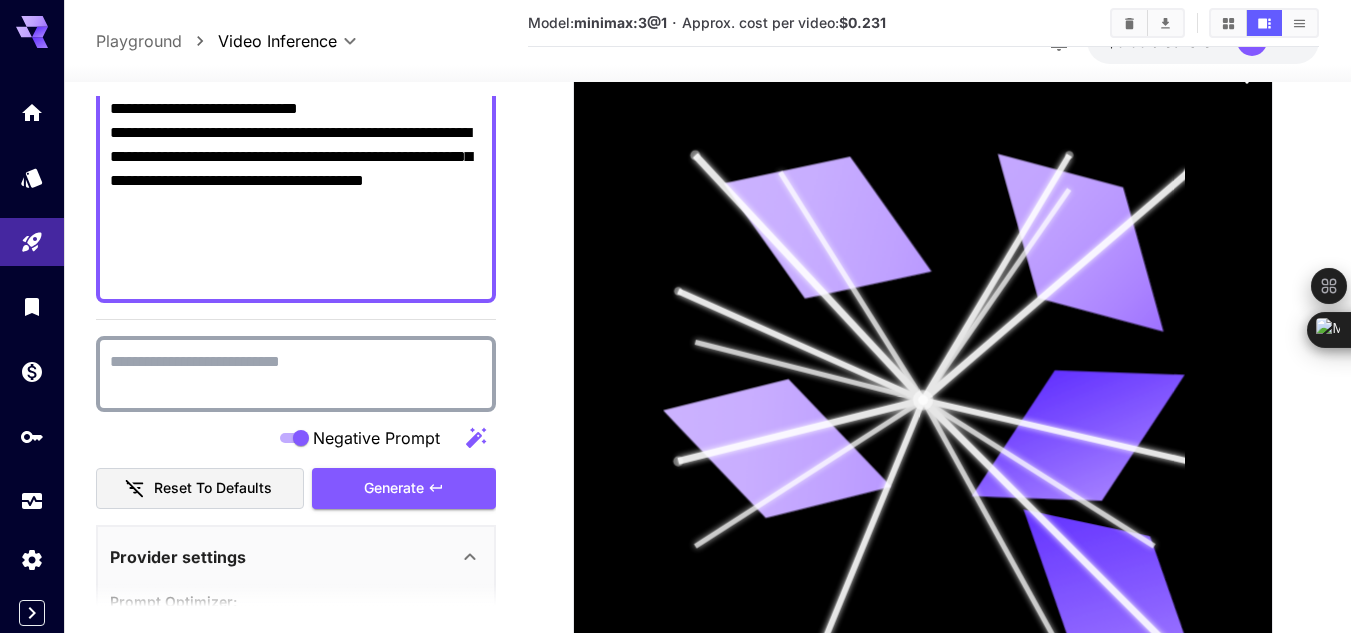 click on "Negative Prompt" at bounding box center (296, 374) 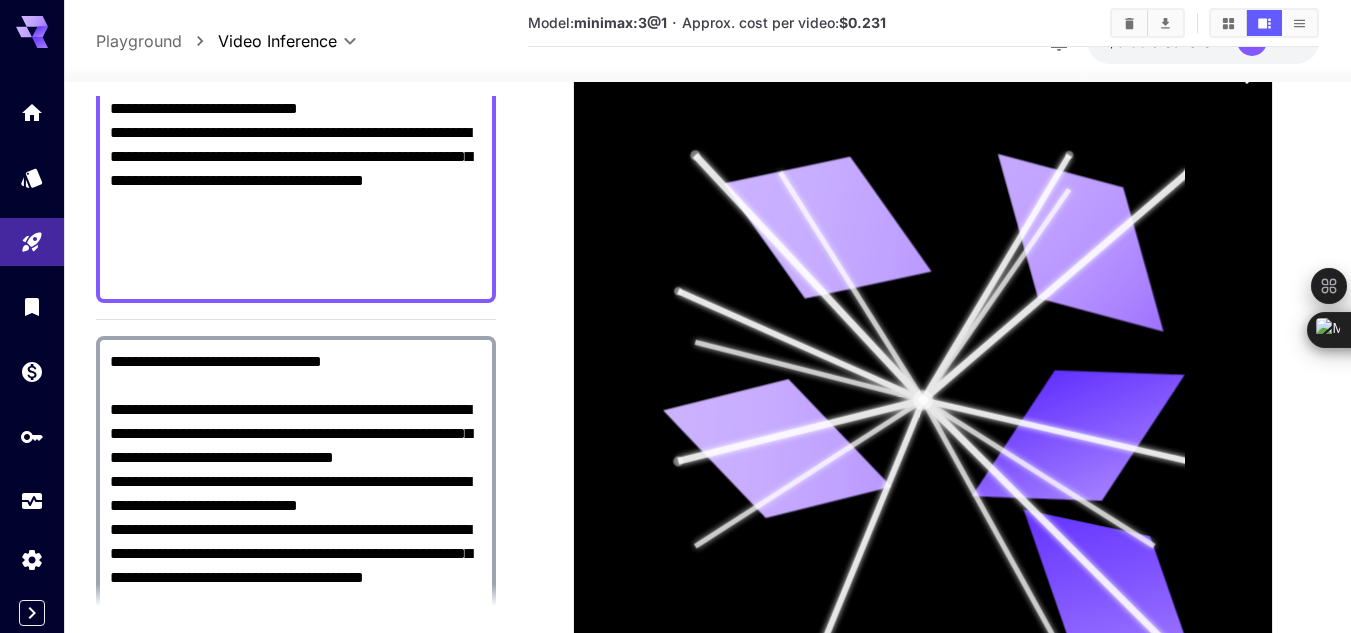 scroll, scrollTop: 396, scrollLeft: 0, axis: vertical 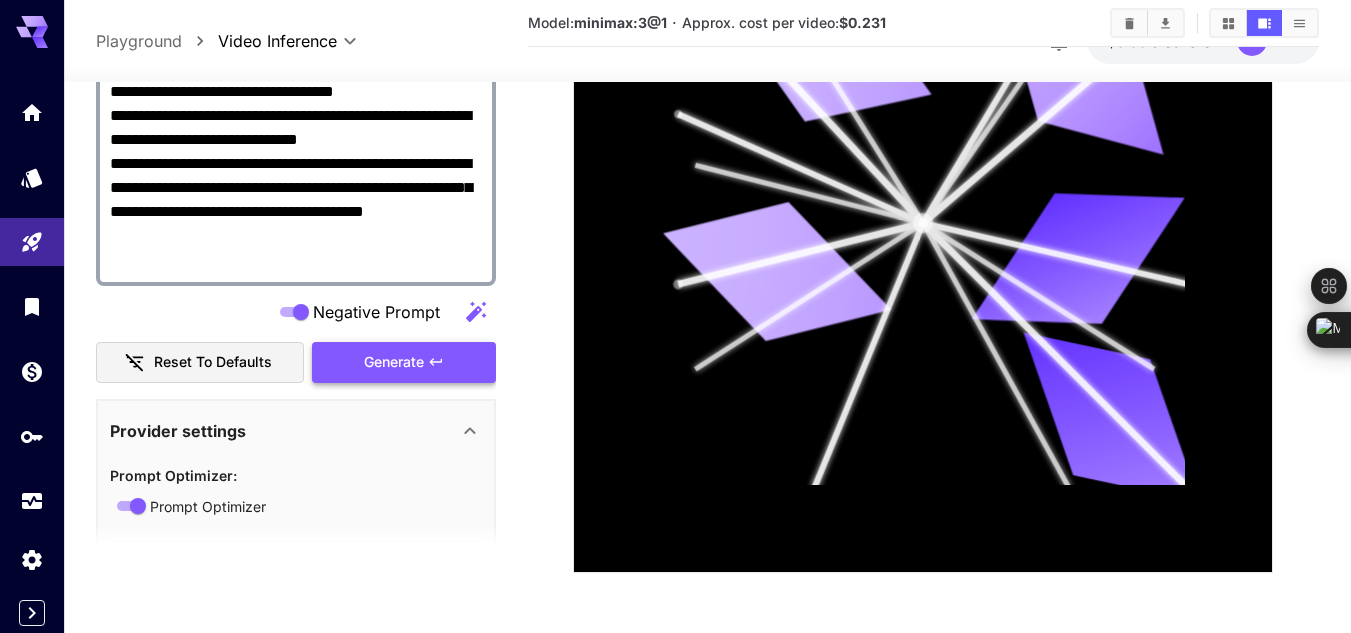 type on "**********" 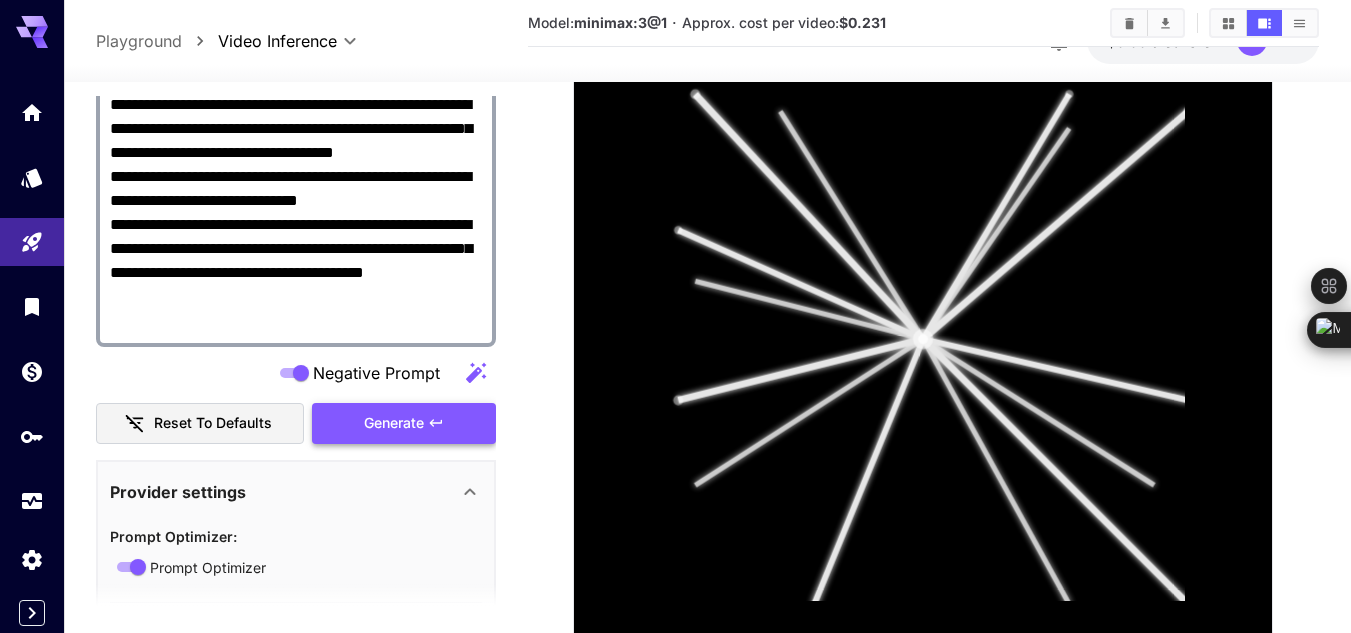 scroll, scrollTop: 572, scrollLeft: 0, axis: vertical 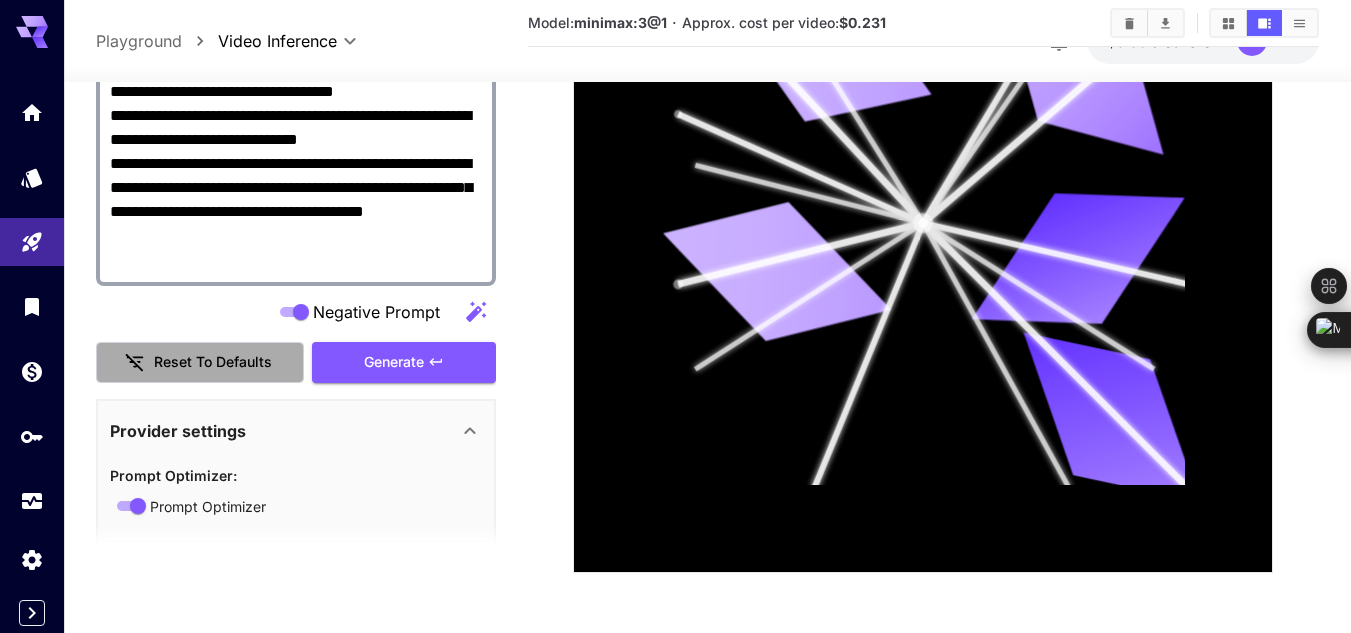 click on "Reset to defaults" at bounding box center [200, 362] 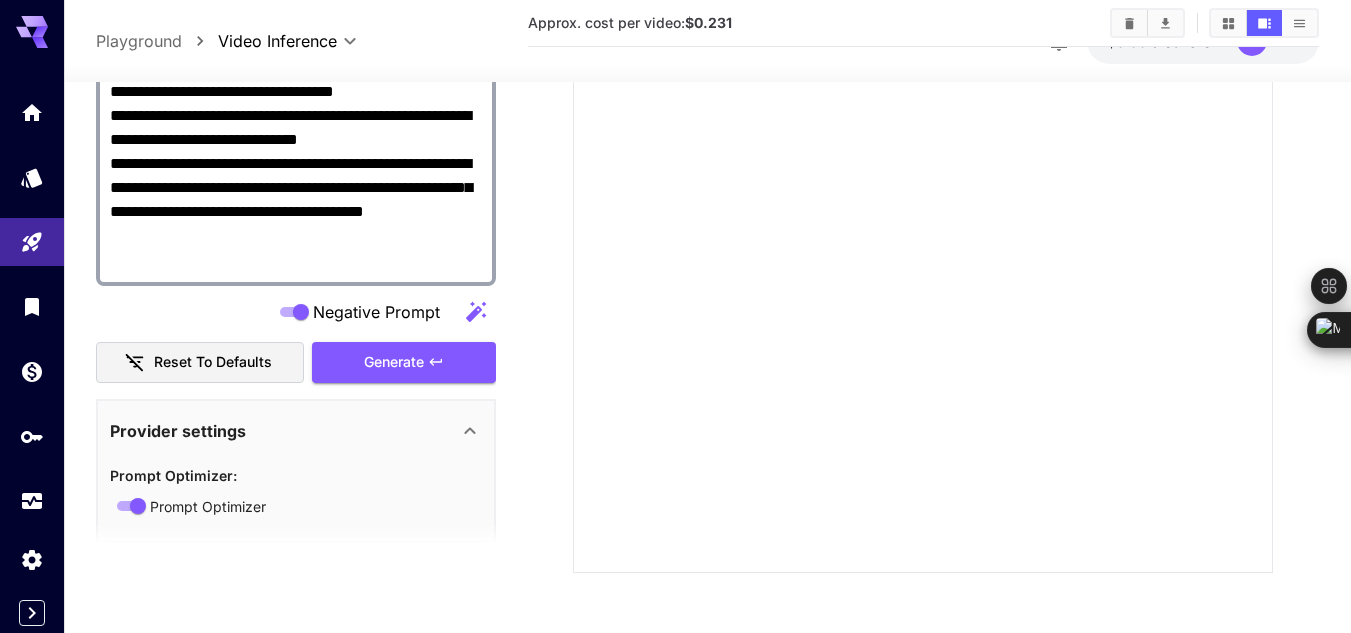 scroll, scrollTop: 0, scrollLeft: 0, axis: both 